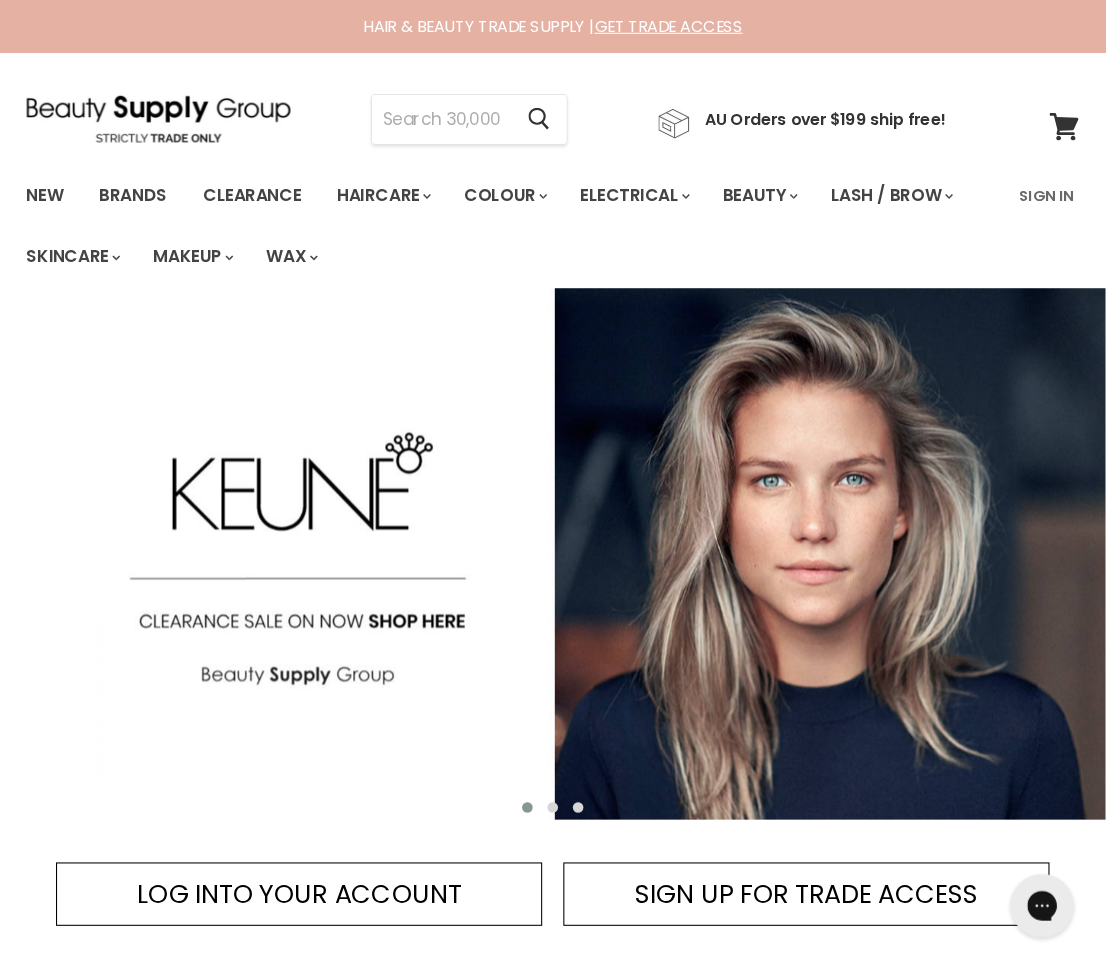 scroll, scrollTop: 6, scrollLeft: 0, axis: vertical 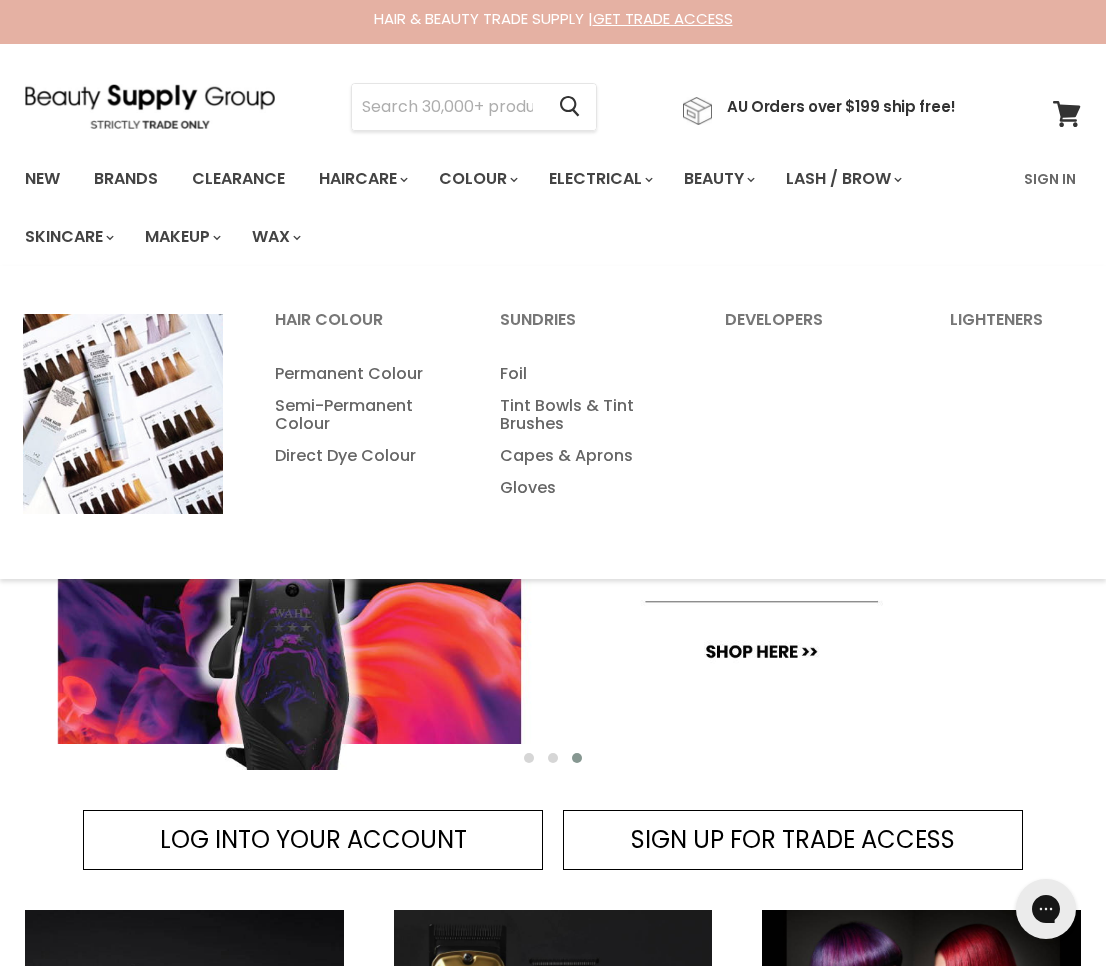 click at bounding box center (447, 107) 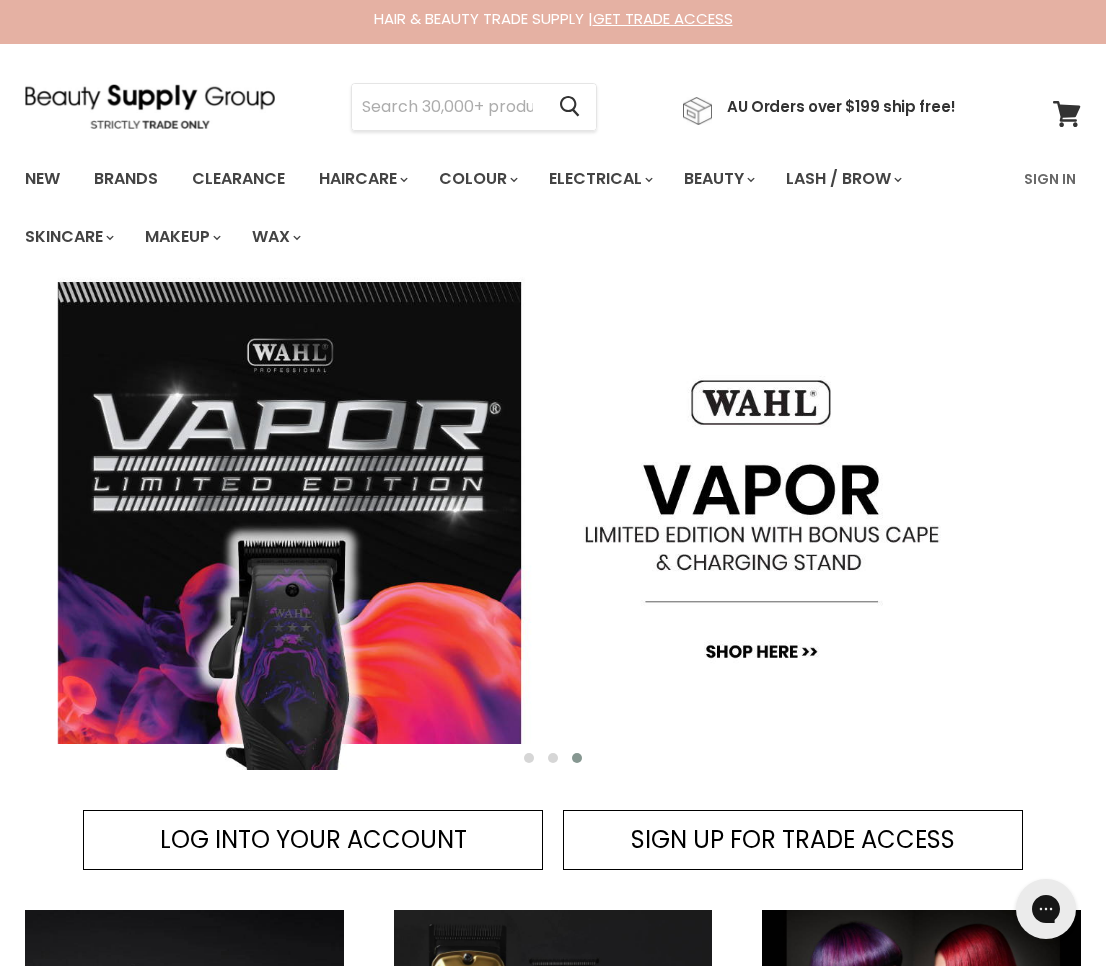 scroll, scrollTop: 6, scrollLeft: 0, axis: vertical 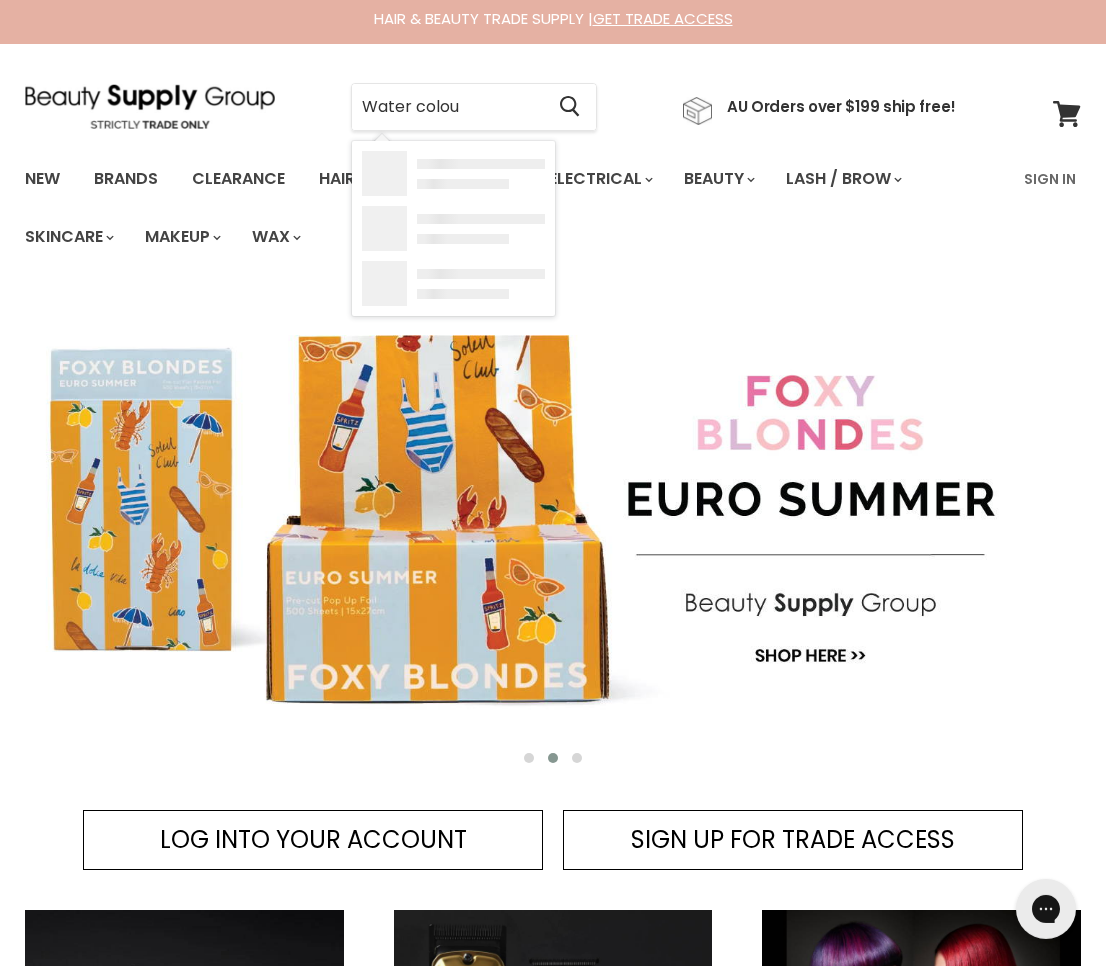 type on "Water colour" 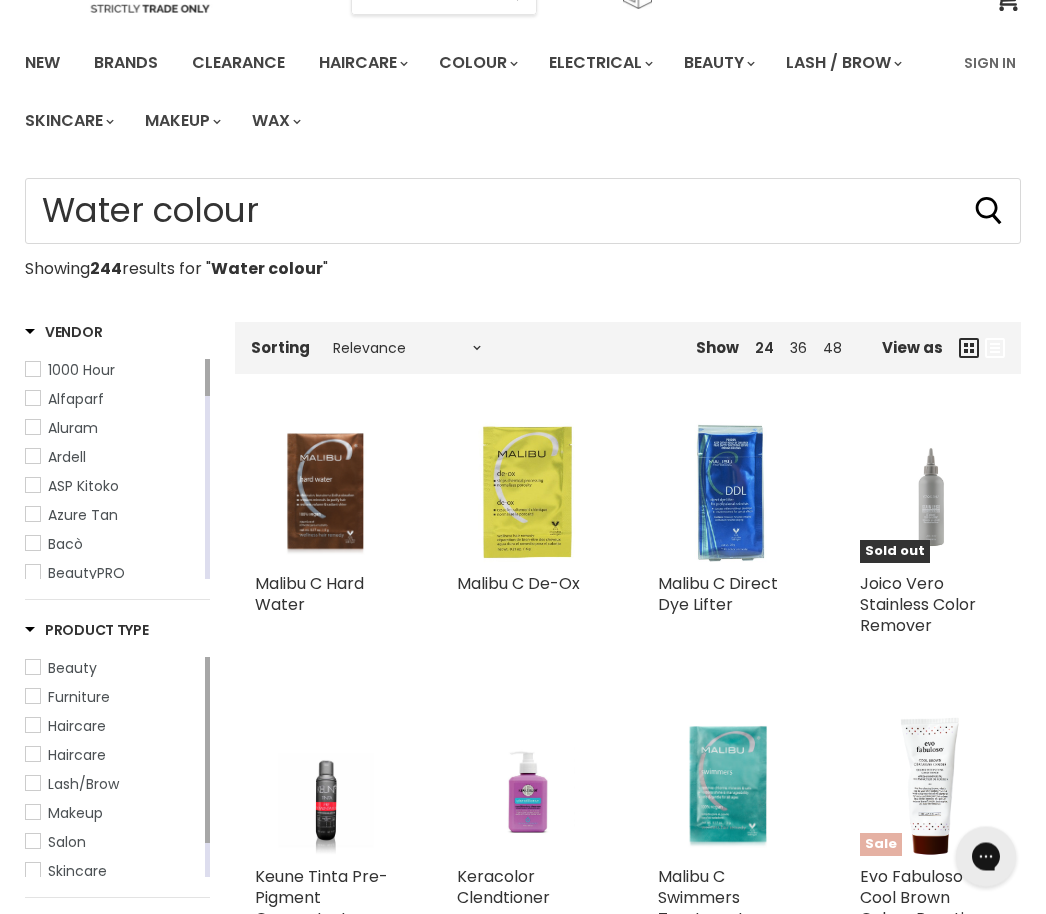 scroll, scrollTop: 115, scrollLeft: 0, axis: vertical 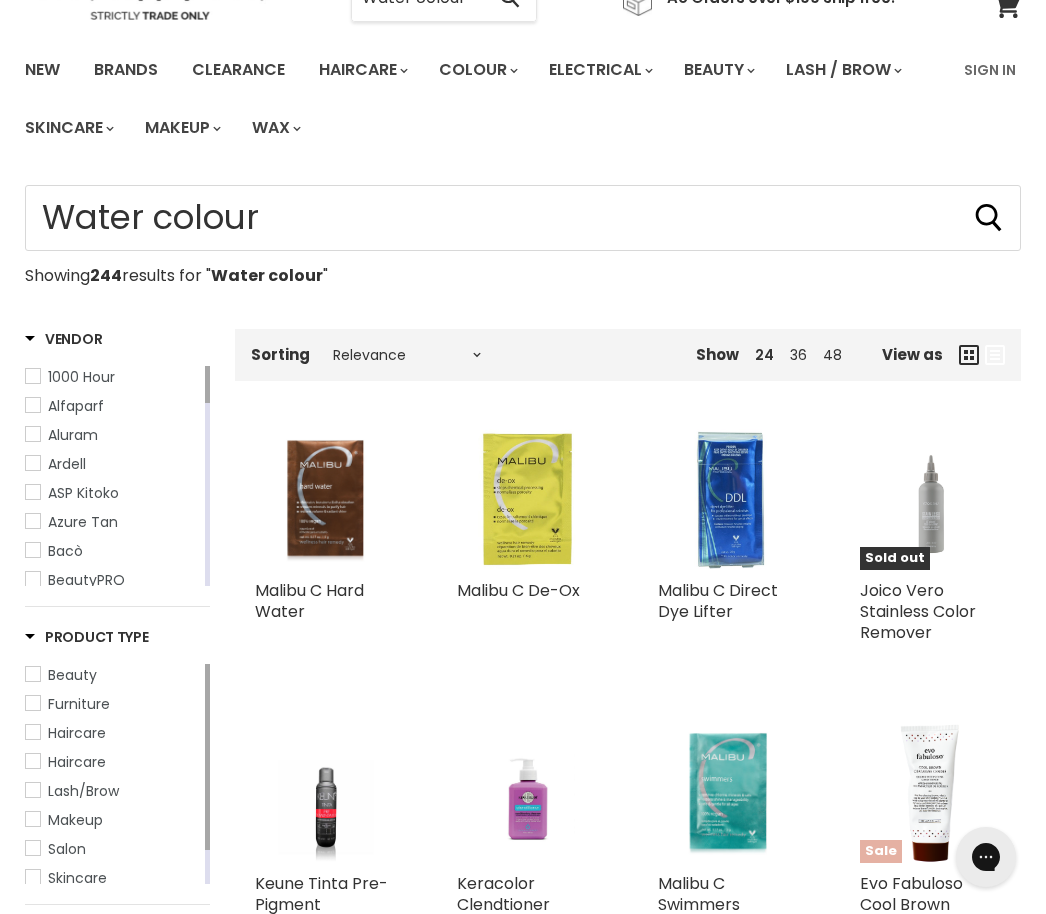 click at bounding box center (326, 500) 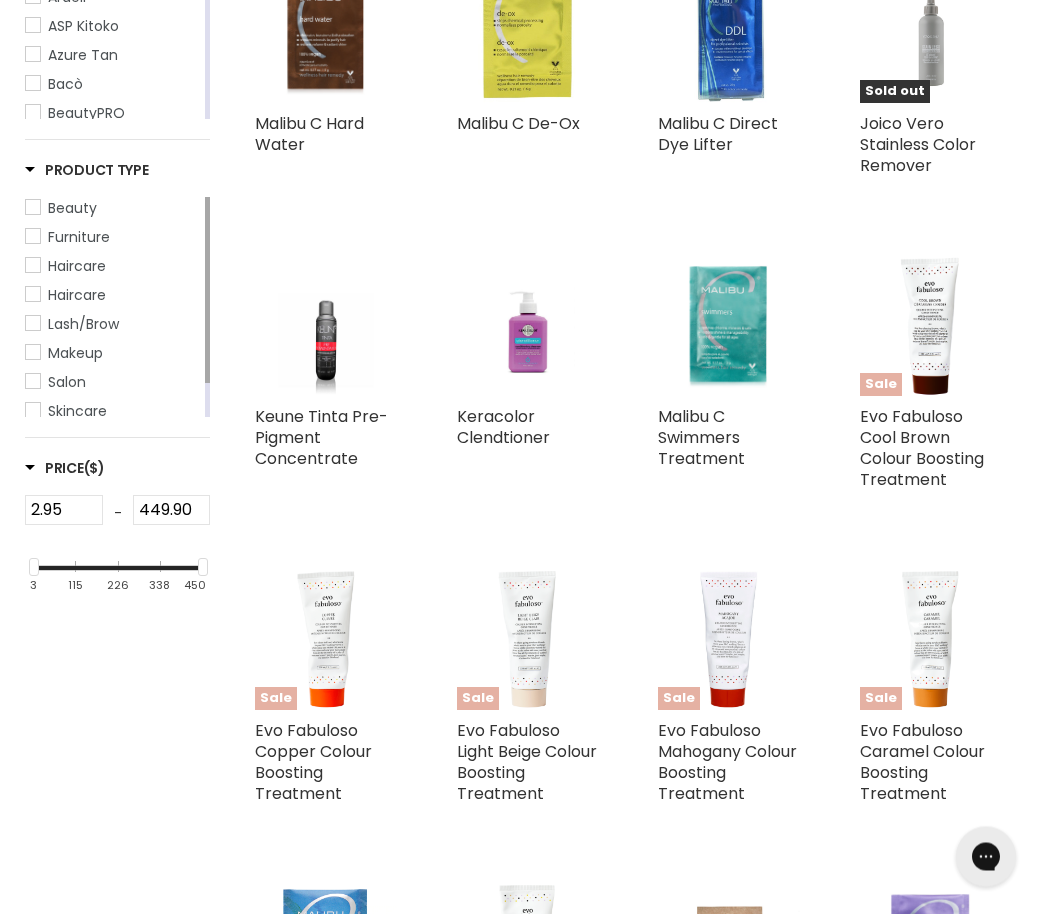 scroll, scrollTop: 582, scrollLeft: 0, axis: vertical 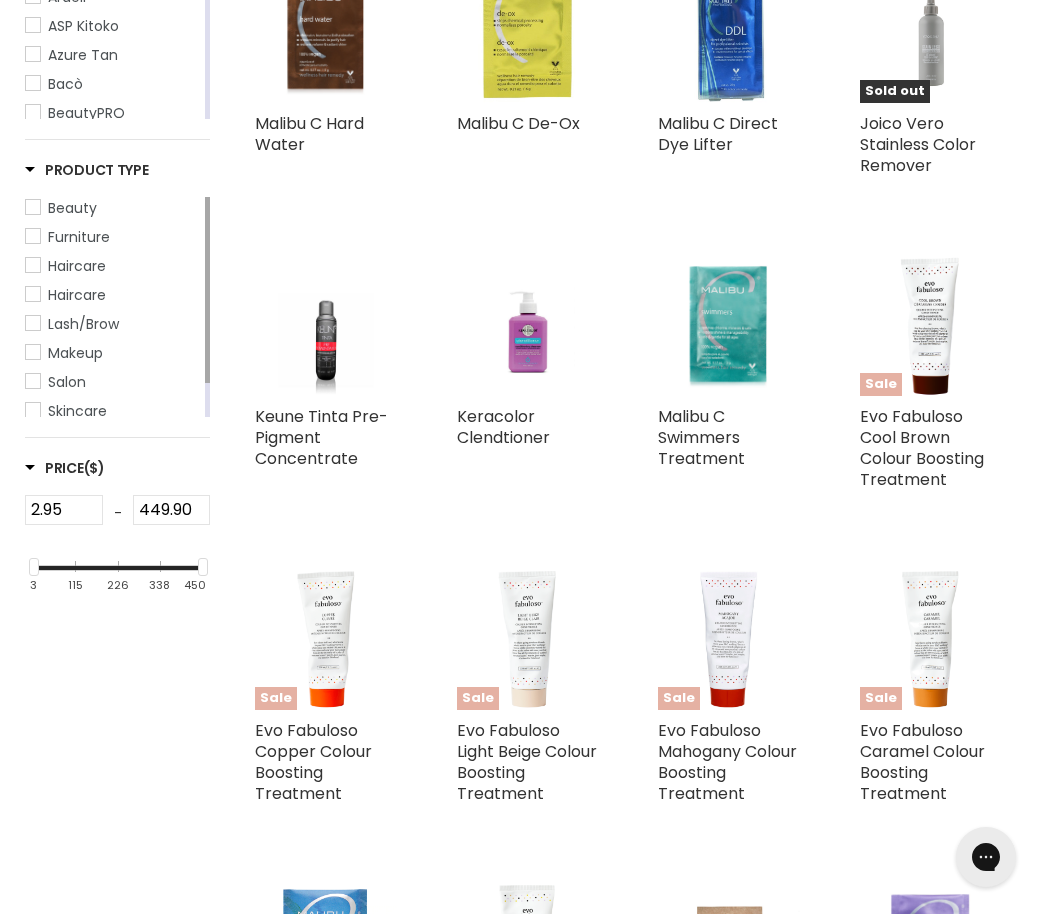 click at bounding box center (930, 326) 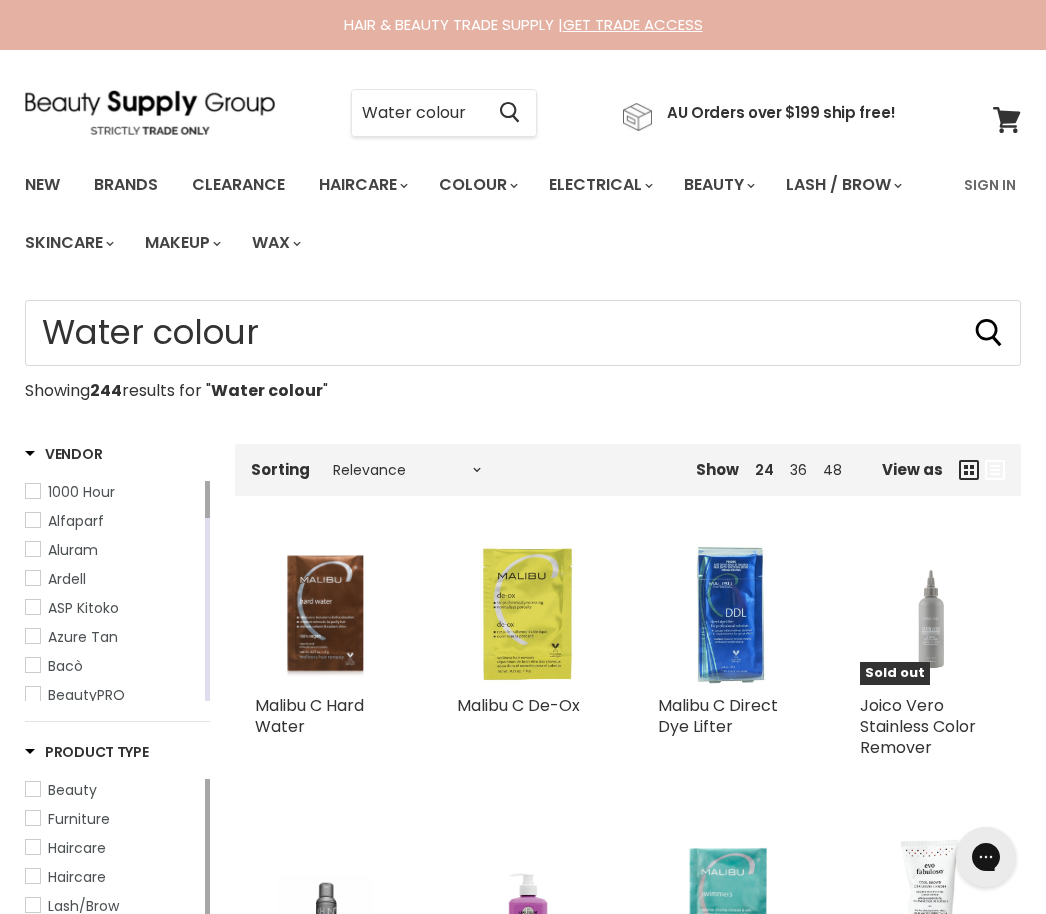scroll, scrollTop: 195, scrollLeft: 0, axis: vertical 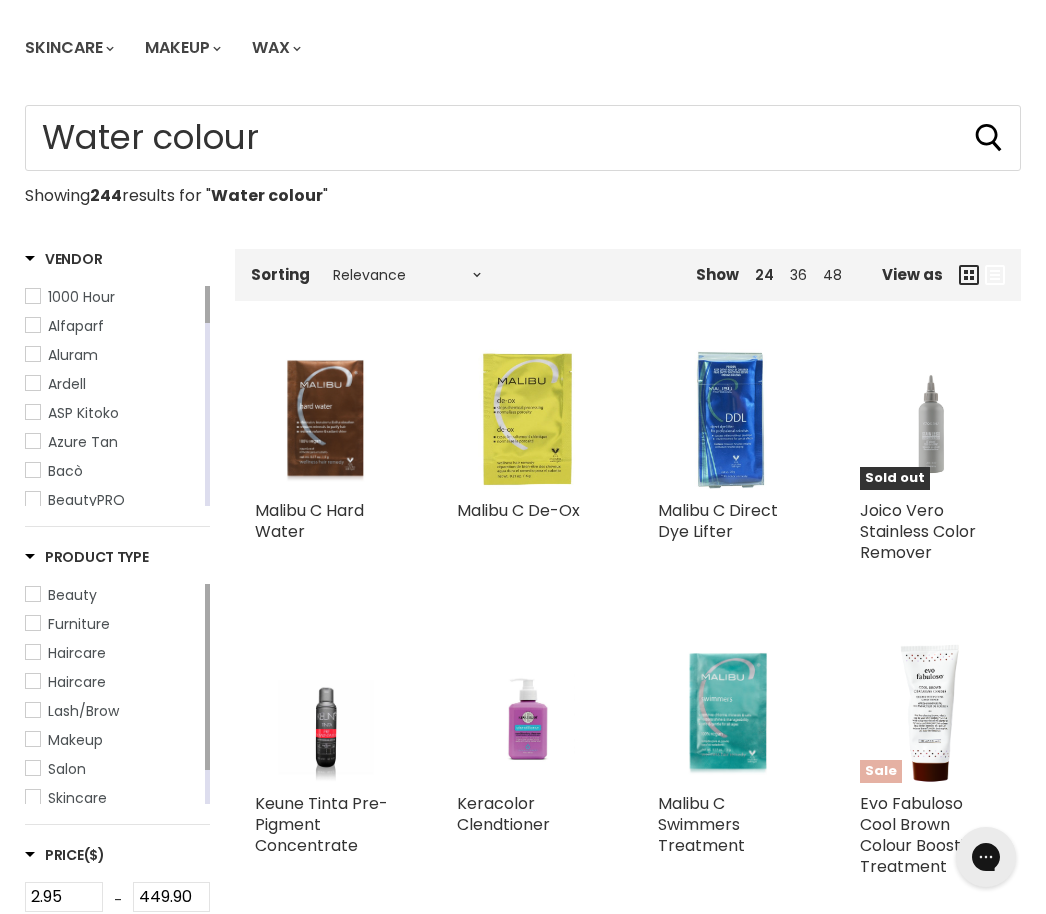 click on "Evo Fabuloso Cool Brown Colour Boosting Treatment" at bounding box center [922, 835] 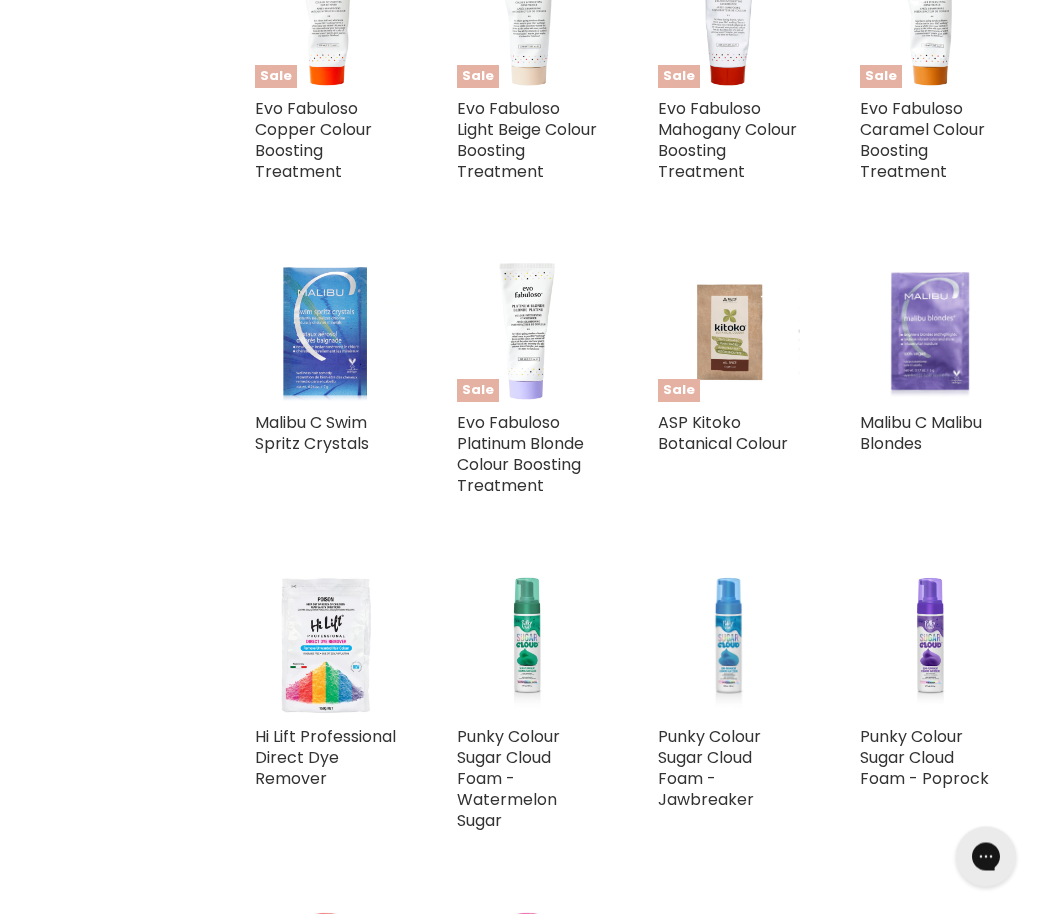 scroll, scrollTop: 1204, scrollLeft: 0, axis: vertical 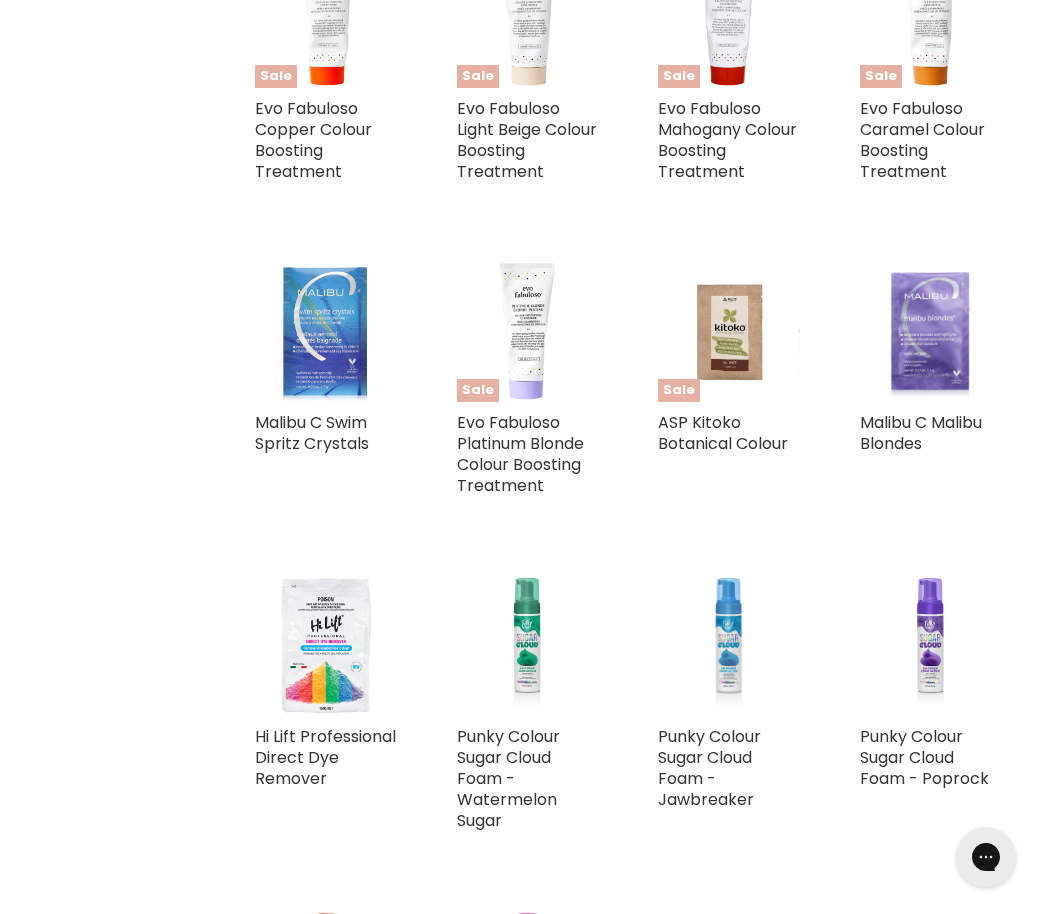 click at bounding box center (729, 331) 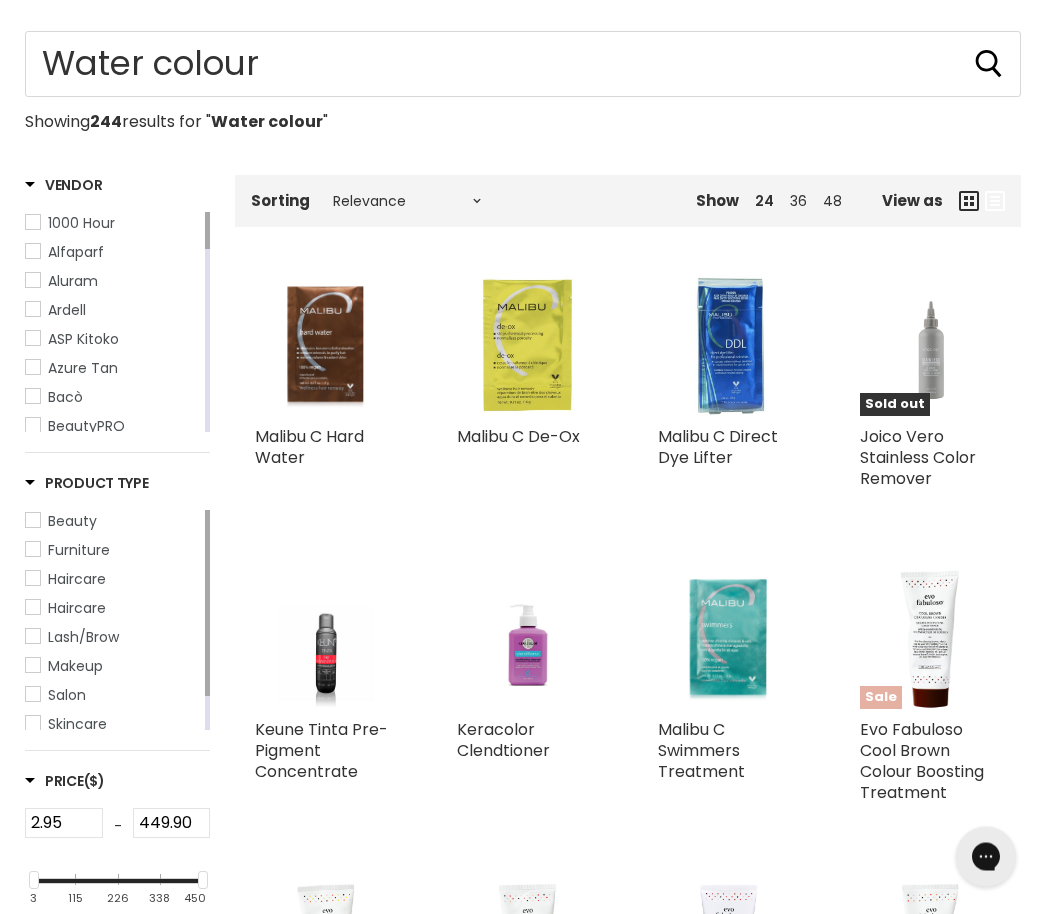 scroll, scrollTop: 269, scrollLeft: 0, axis: vertical 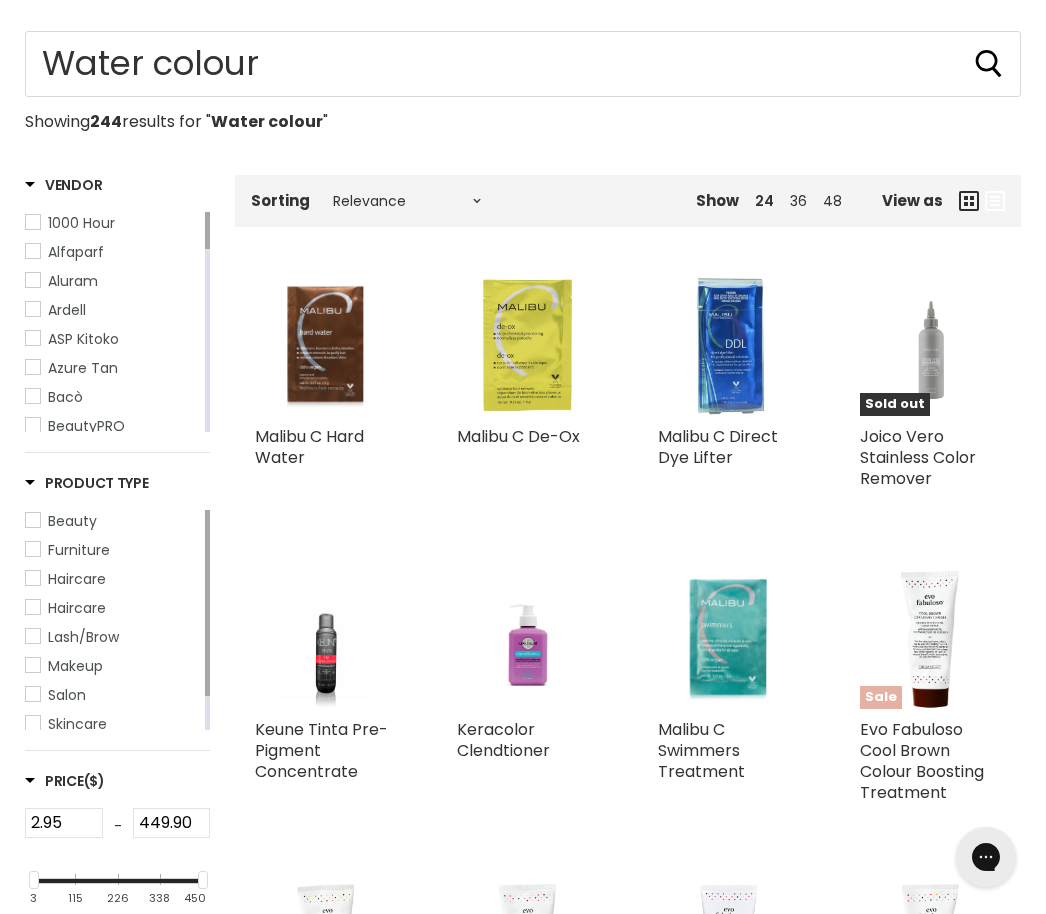 click on "Haircare" at bounding box center [113, 579] 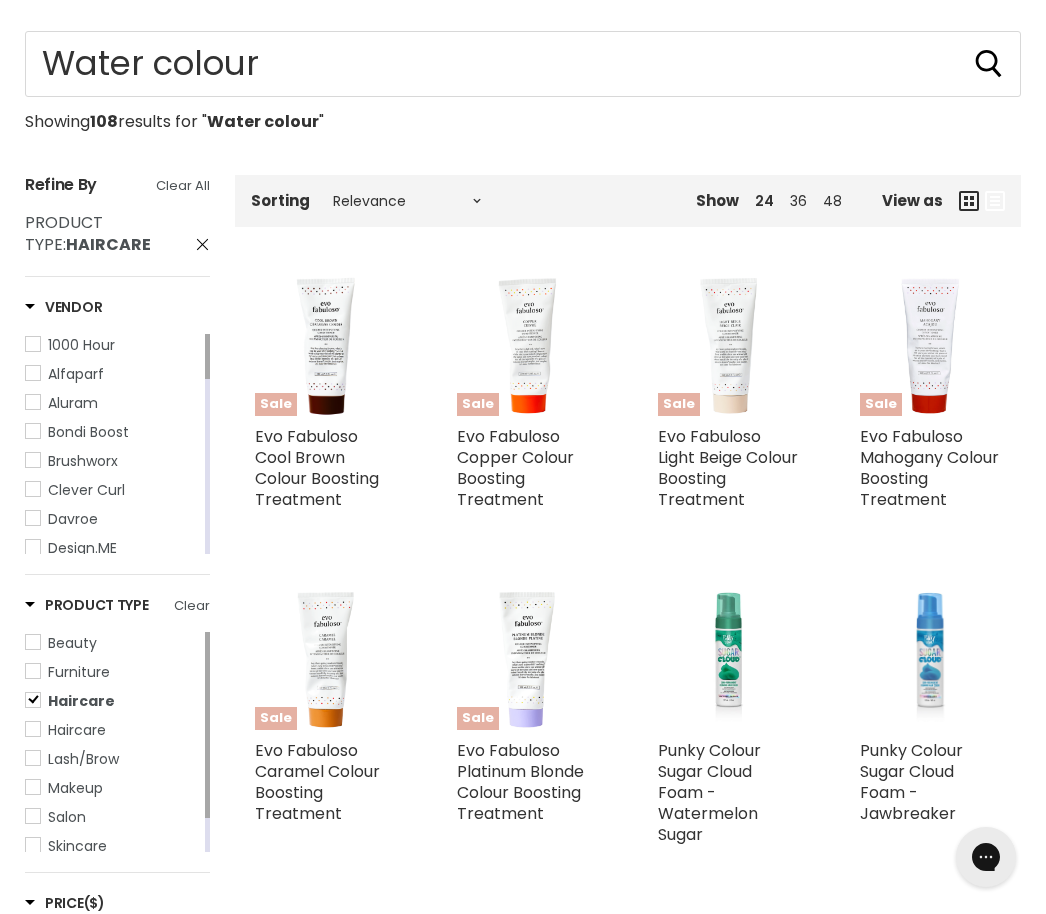 click on "Product Type Clear Beauty Furniture Haircare Haircare Lash/Brow Makeup Salon Skincare Wax" at bounding box center (117, 724) 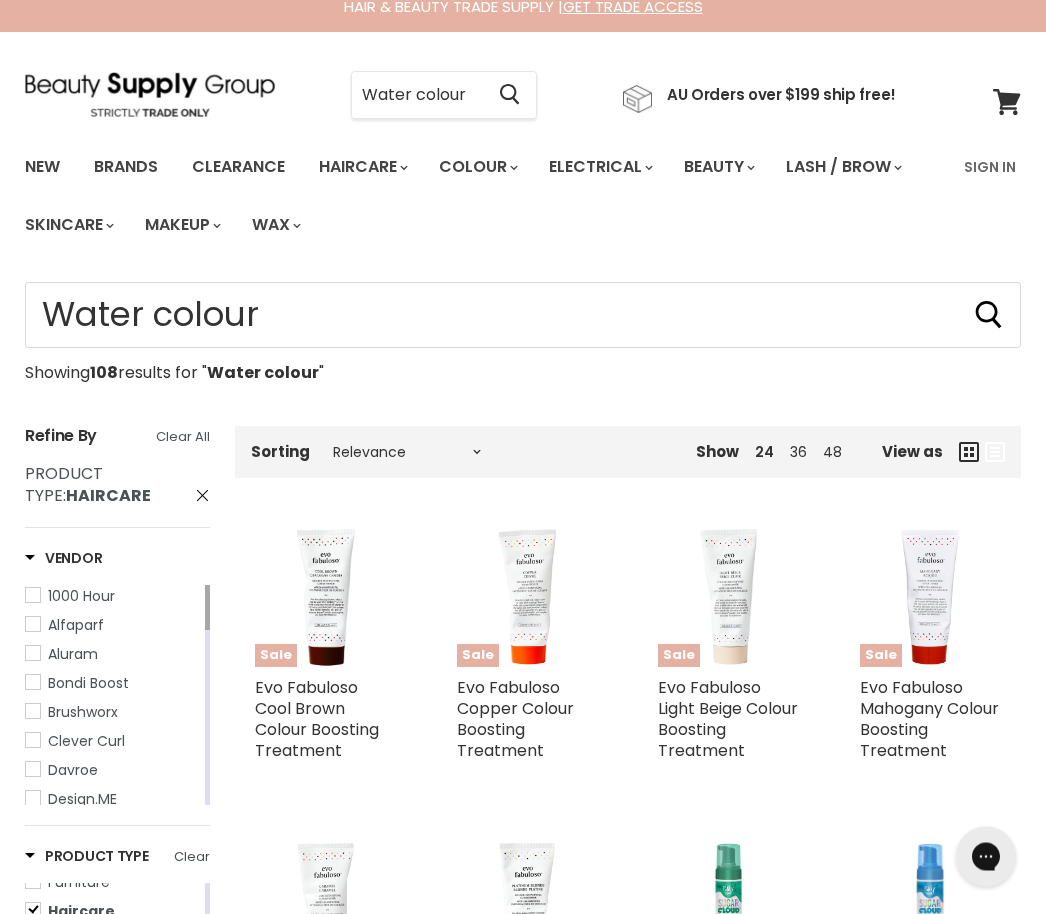 scroll, scrollTop: 0, scrollLeft: 0, axis: both 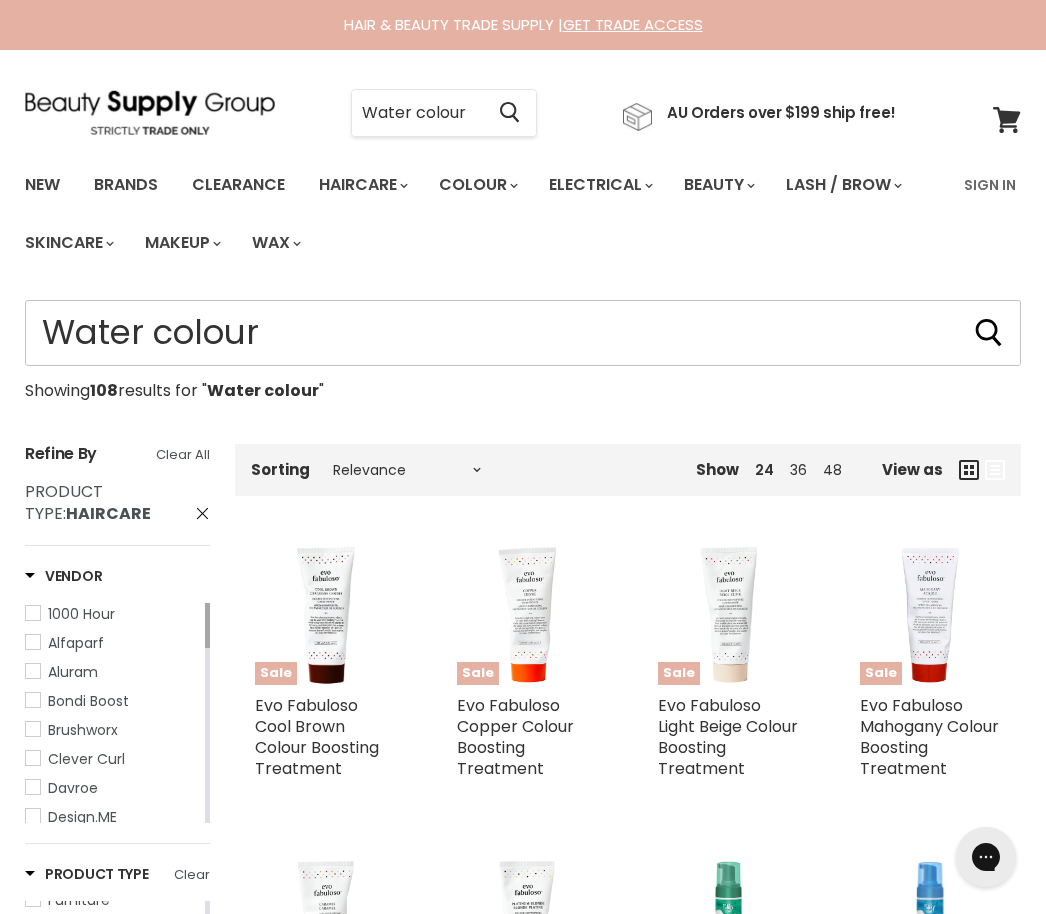 click on "Water colour" at bounding box center [523, 333] 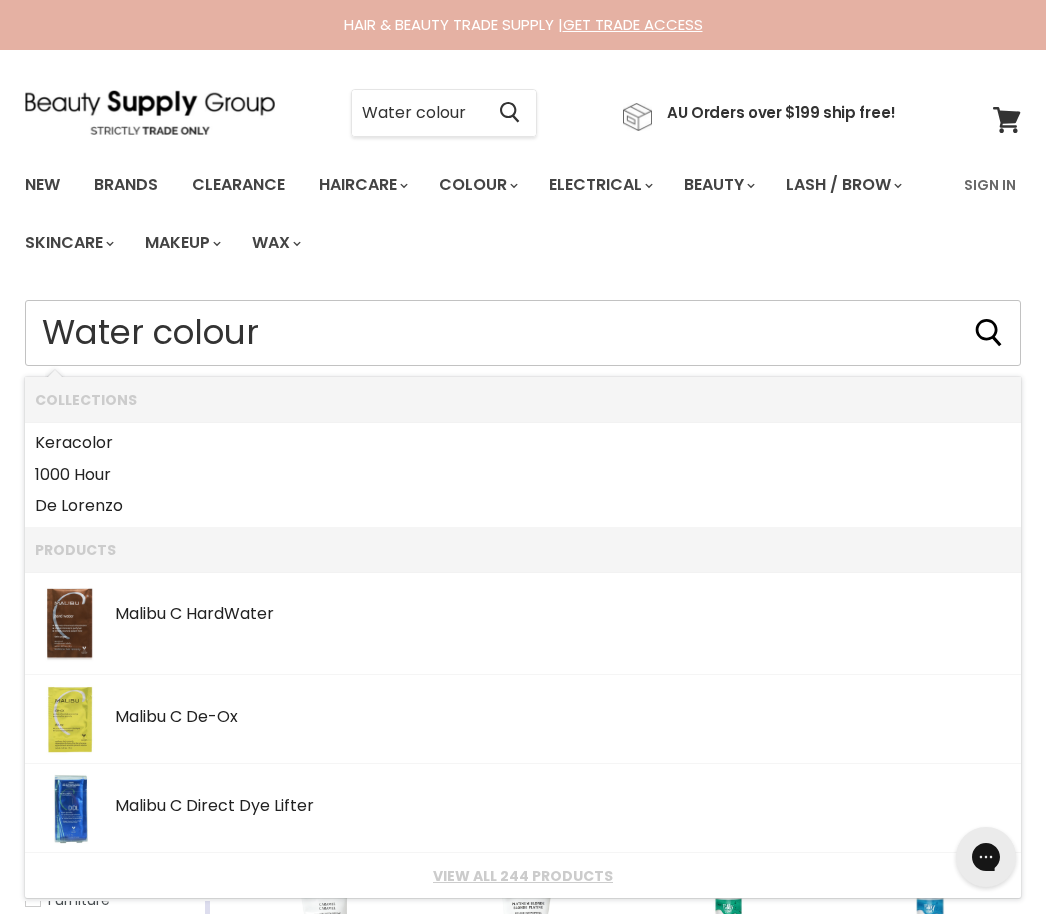 click on "Water colour" at bounding box center (523, 333) 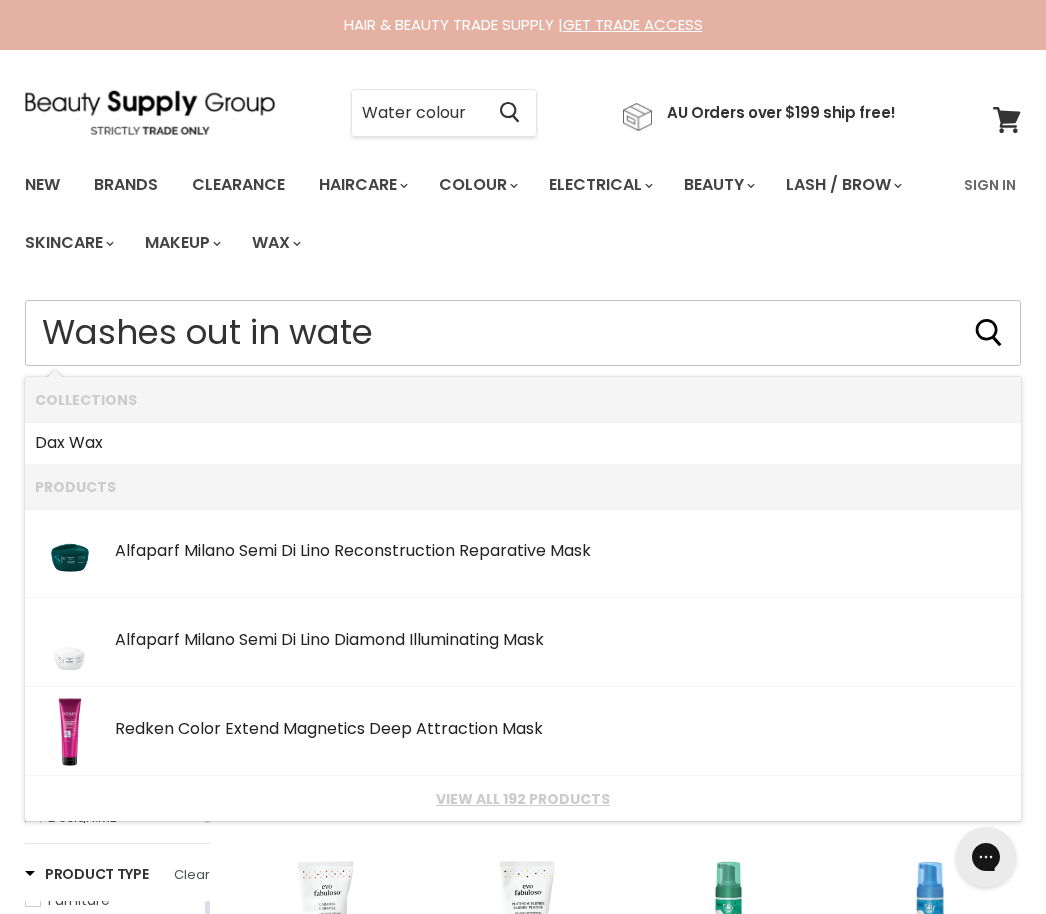 type on "Washes out in water" 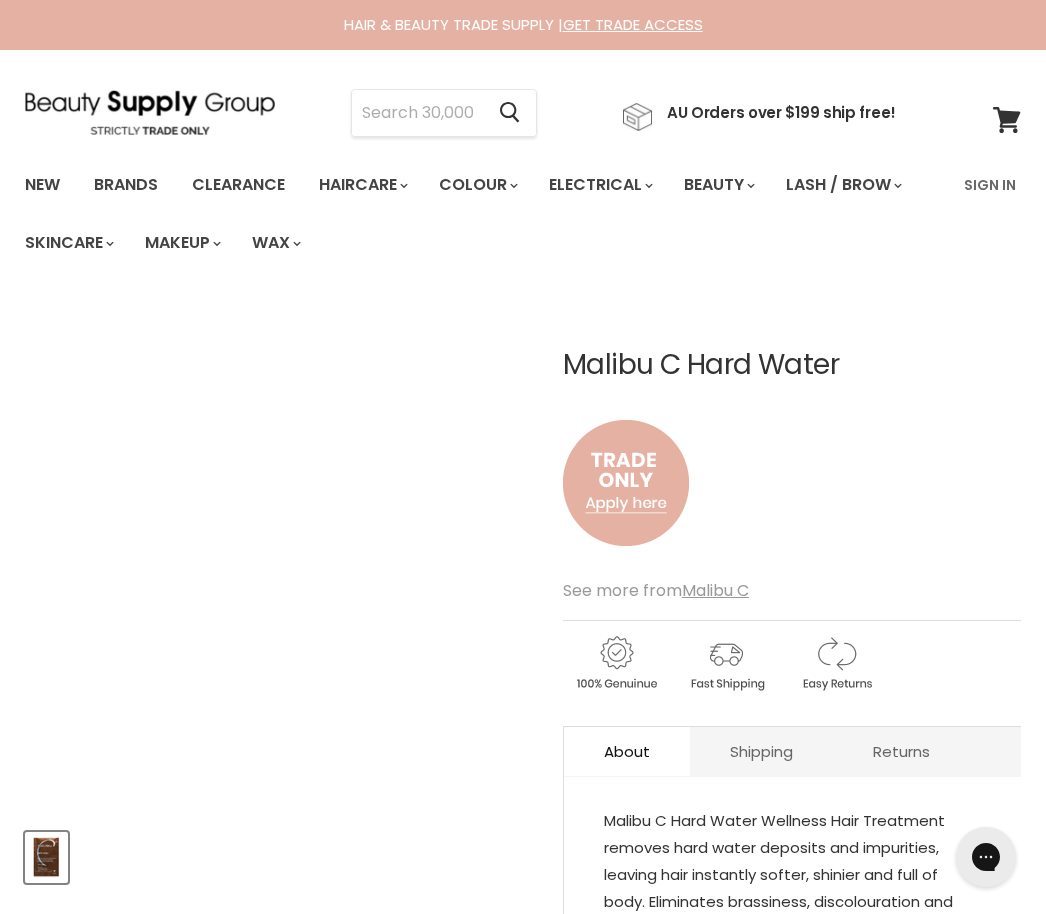 scroll, scrollTop: 0, scrollLeft: 0, axis: both 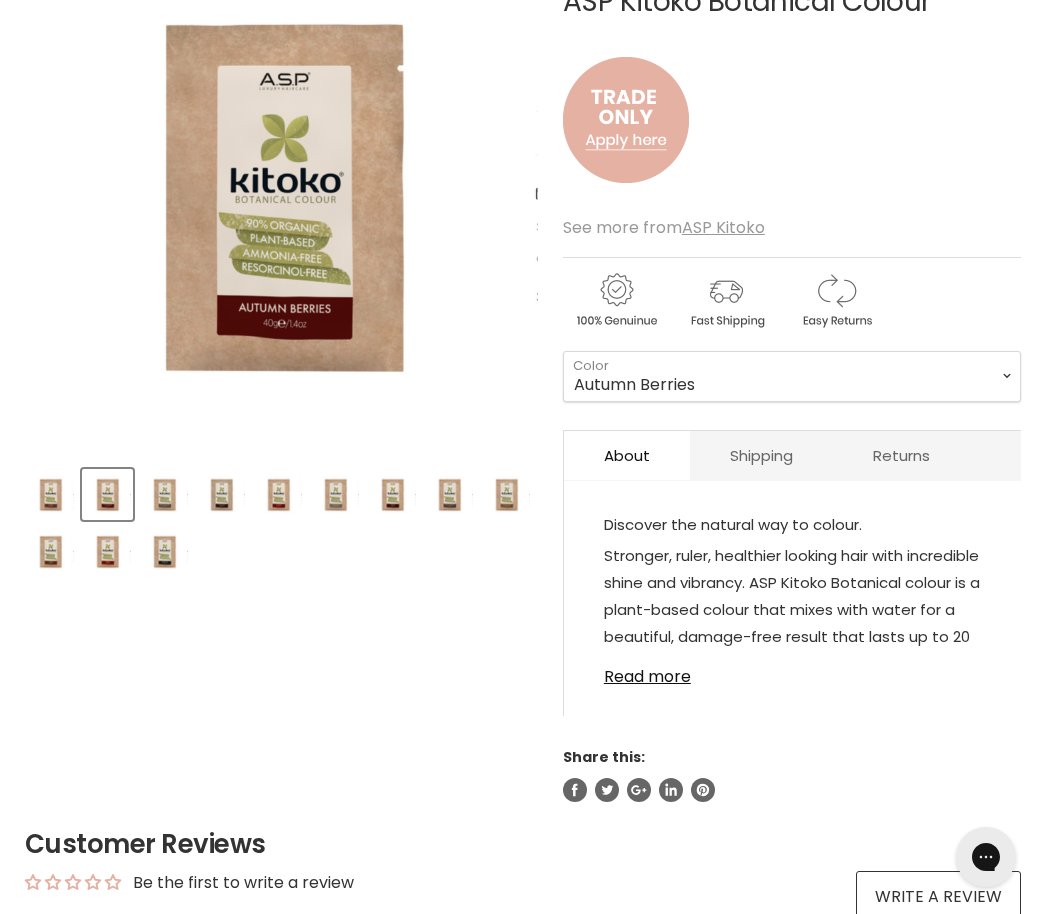click on "Read more" at bounding box center (792, 671) 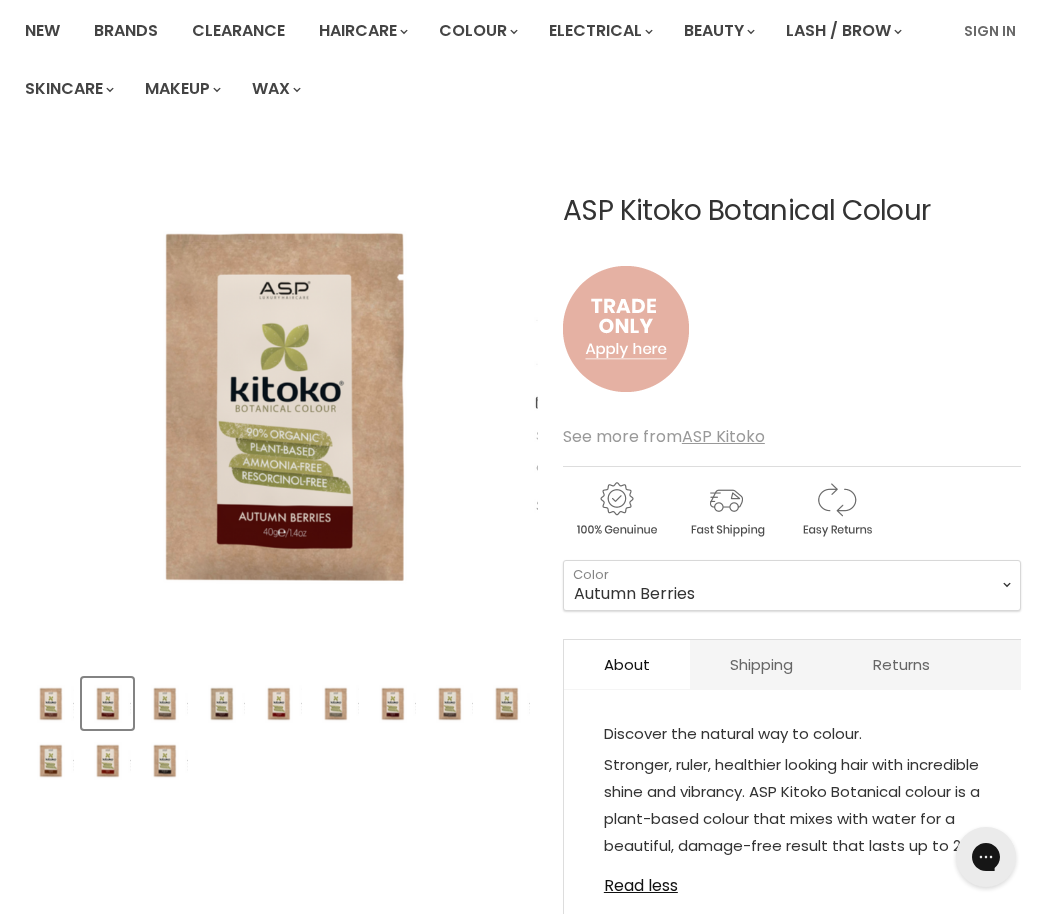 scroll, scrollTop: 151, scrollLeft: 0, axis: vertical 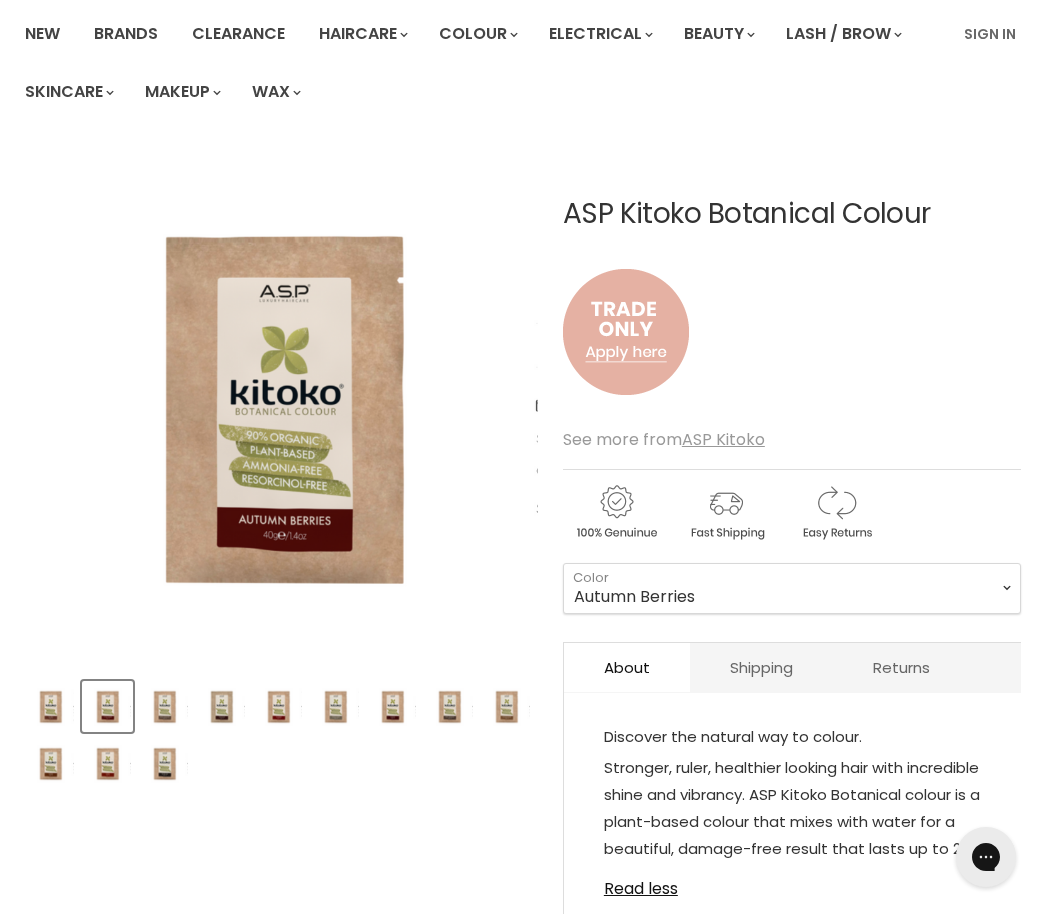 click at bounding box center [506, 706] 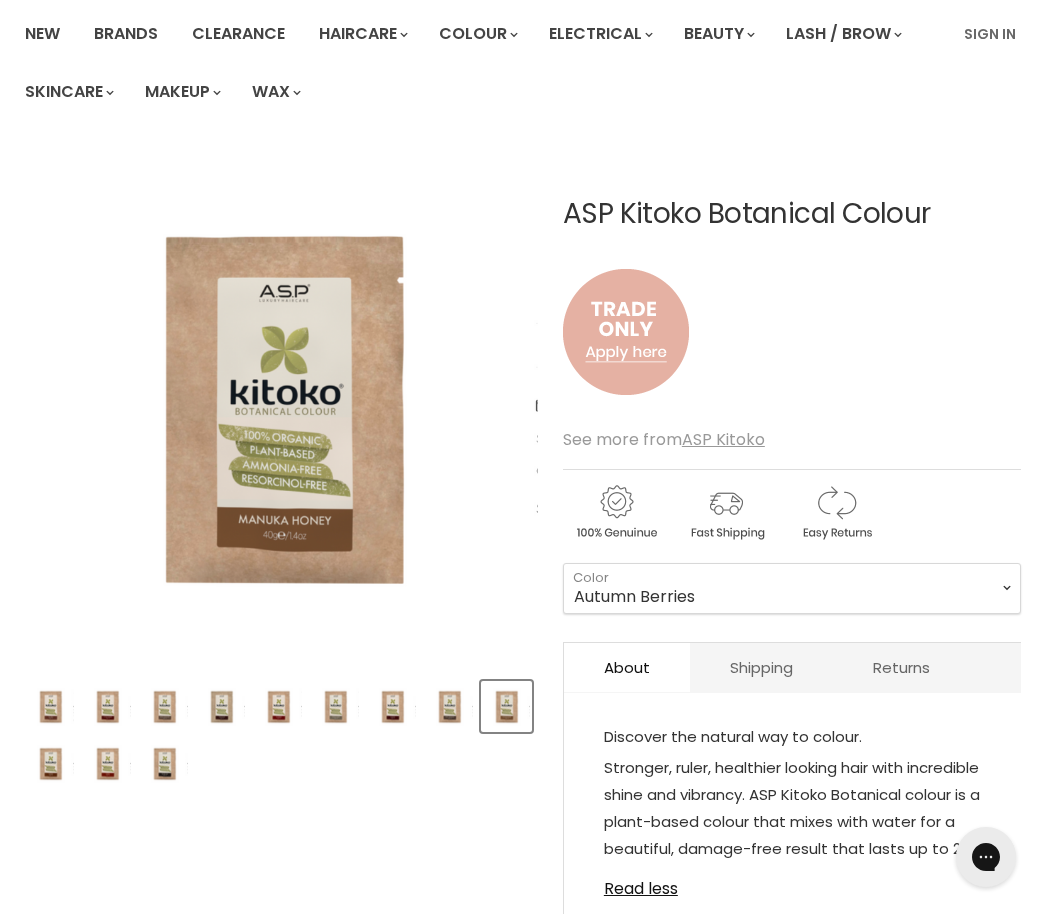 click at bounding box center [164, 763] 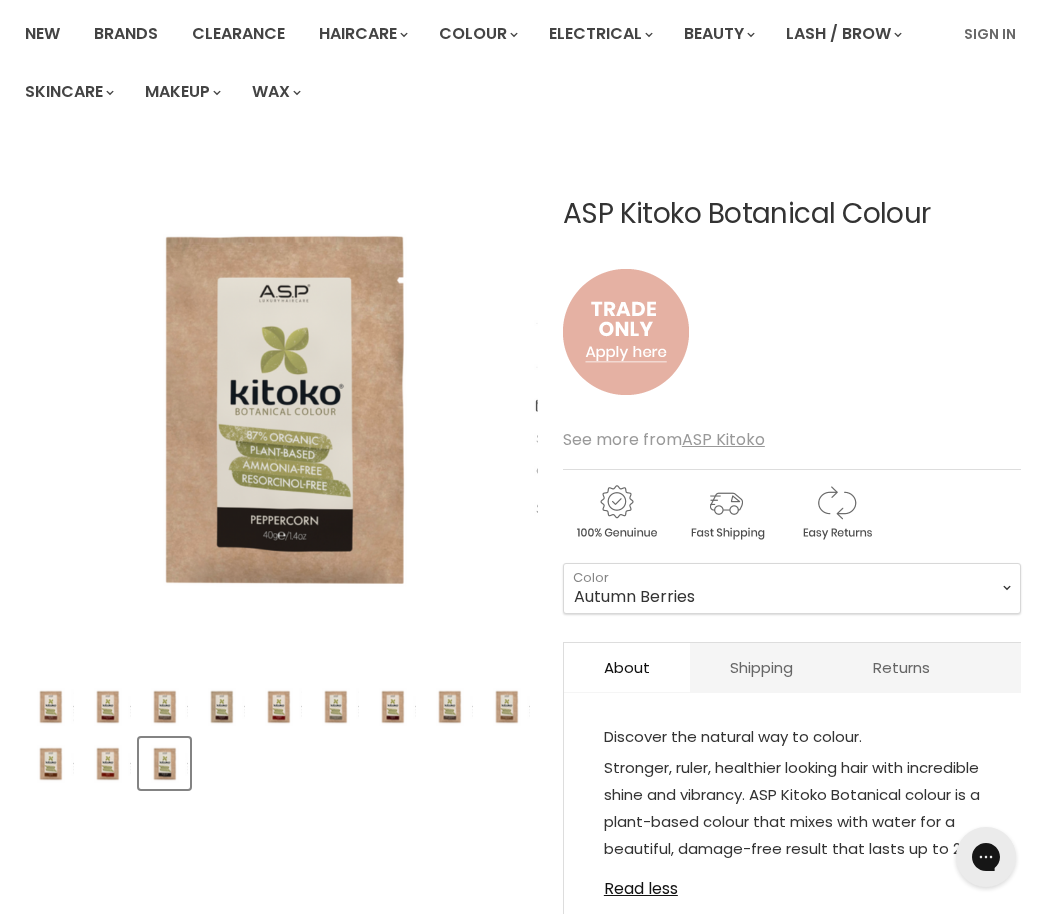 click at bounding box center (107, 763) 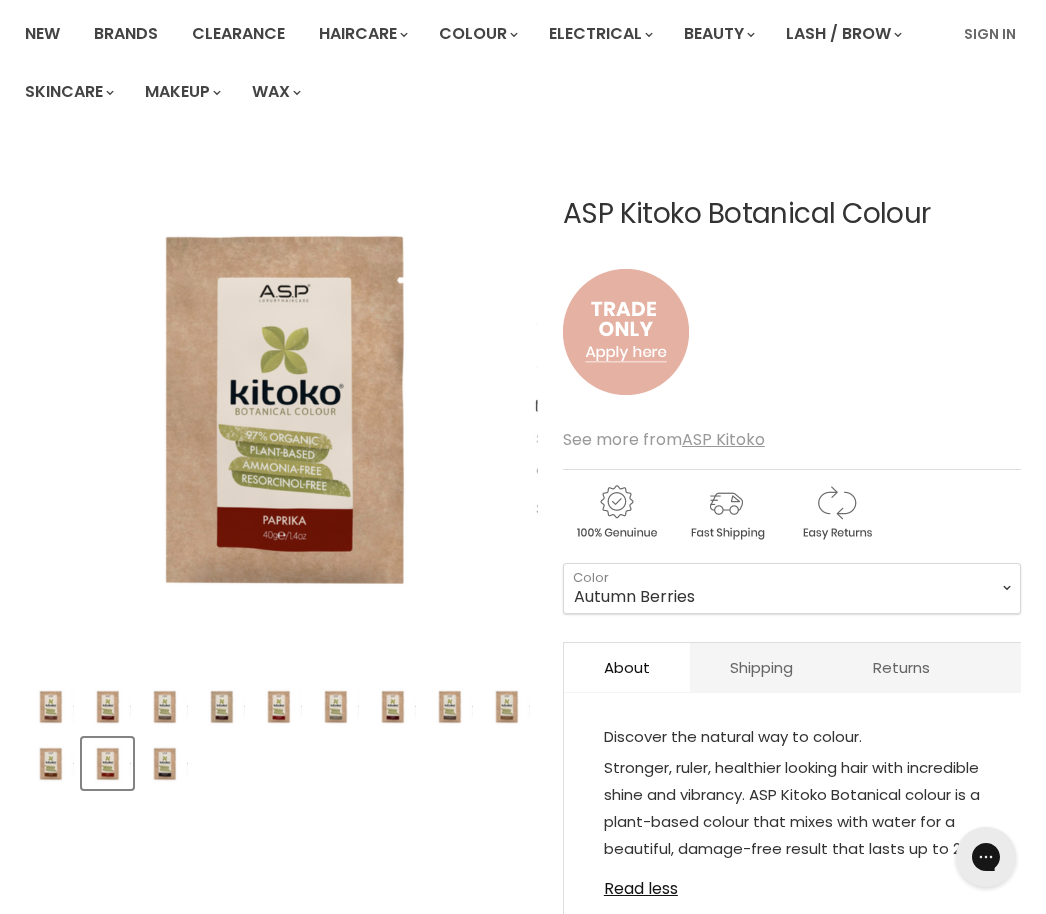 click at bounding box center (50, 763) 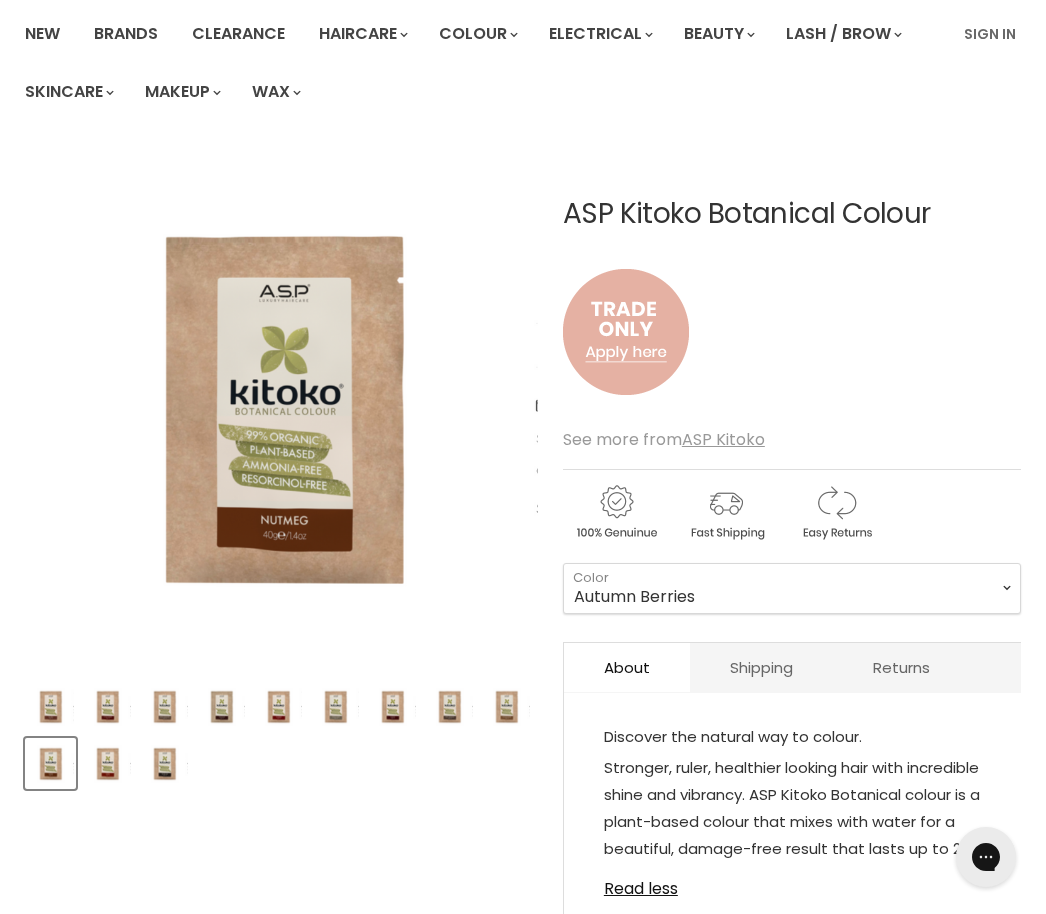 click at bounding box center [506, 706] 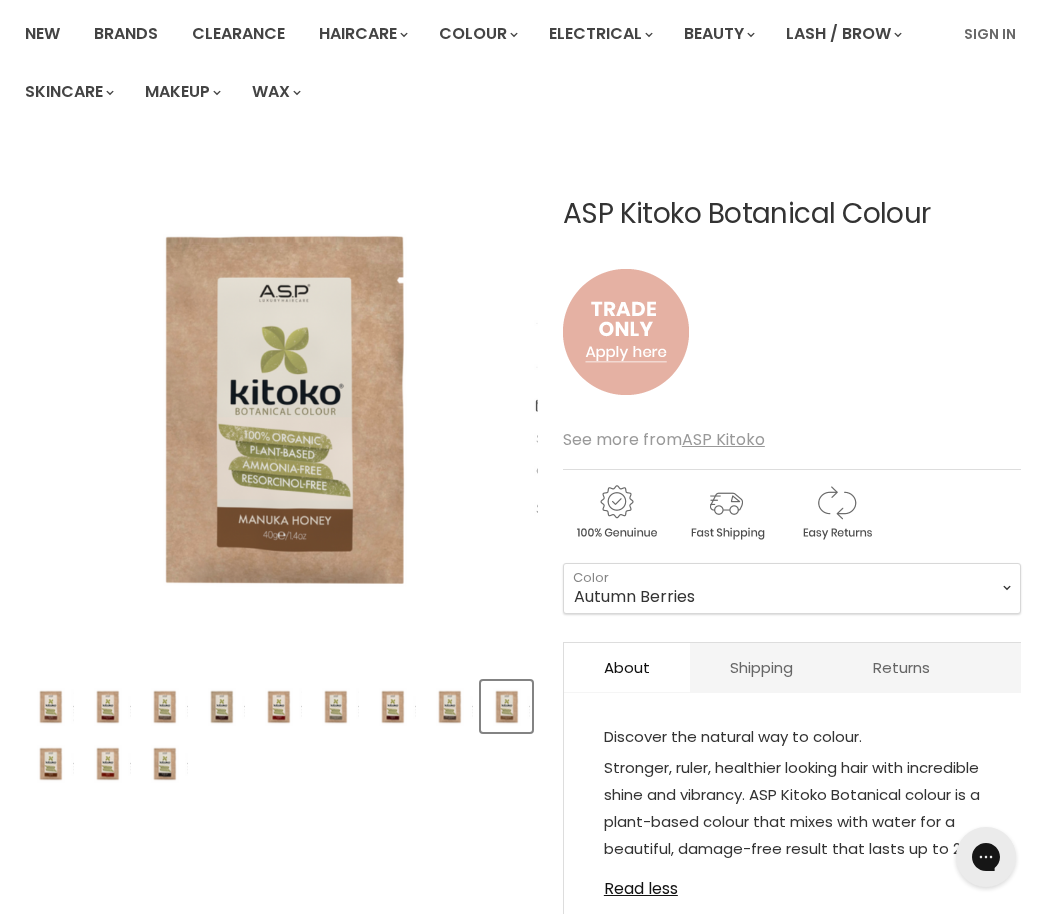 click at bounding box center (449, 706) 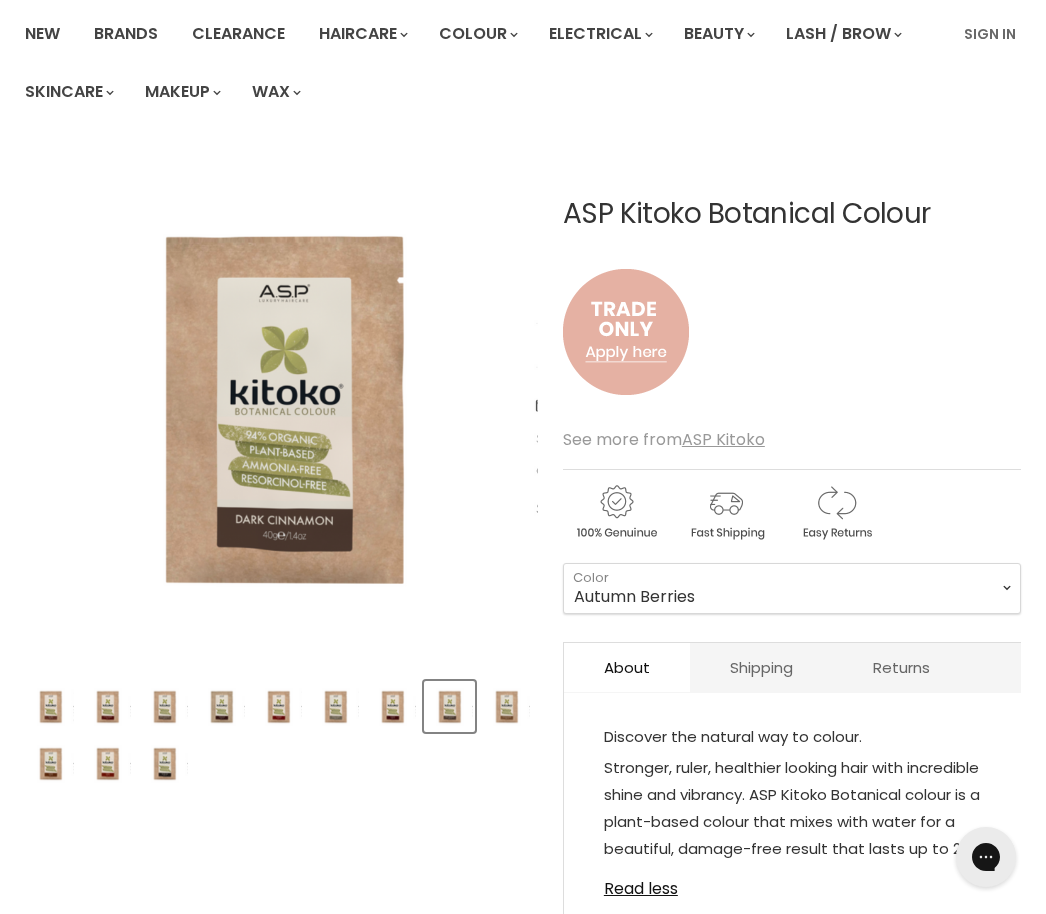 click at bounding box center [392, 706] 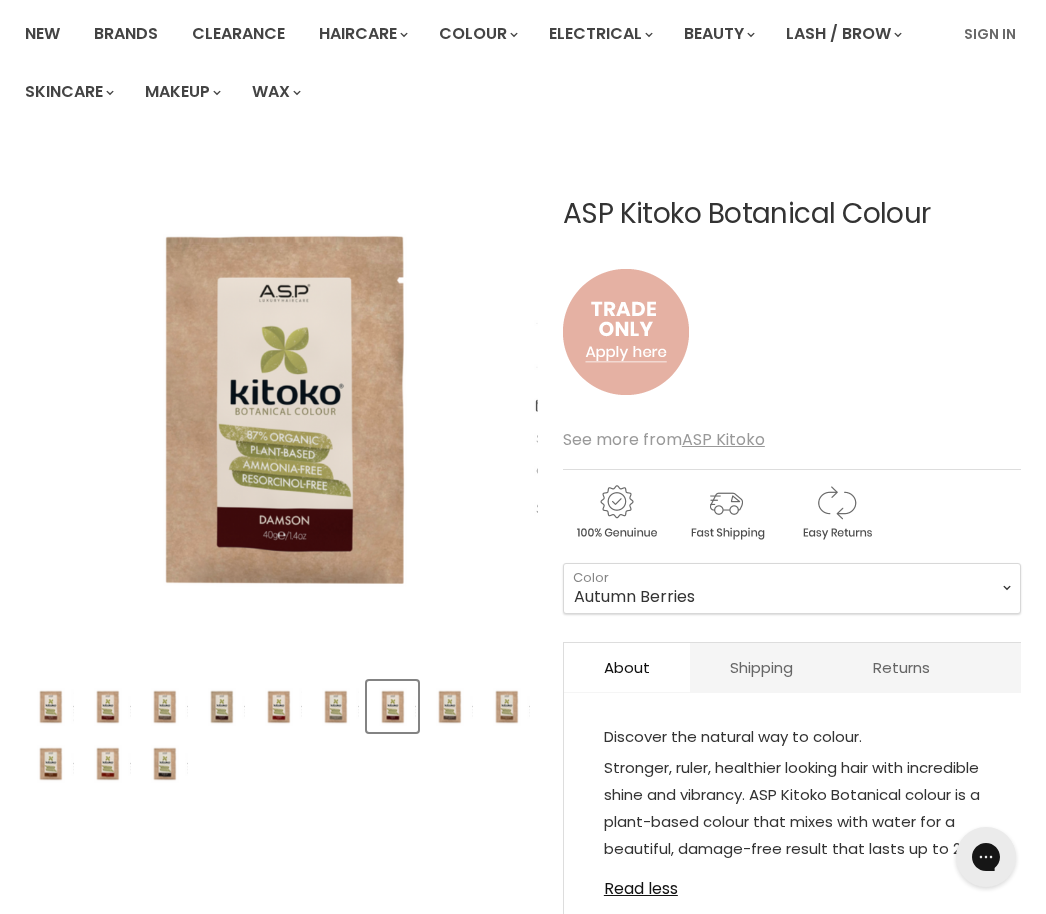 click at bounding box center (335, 706) 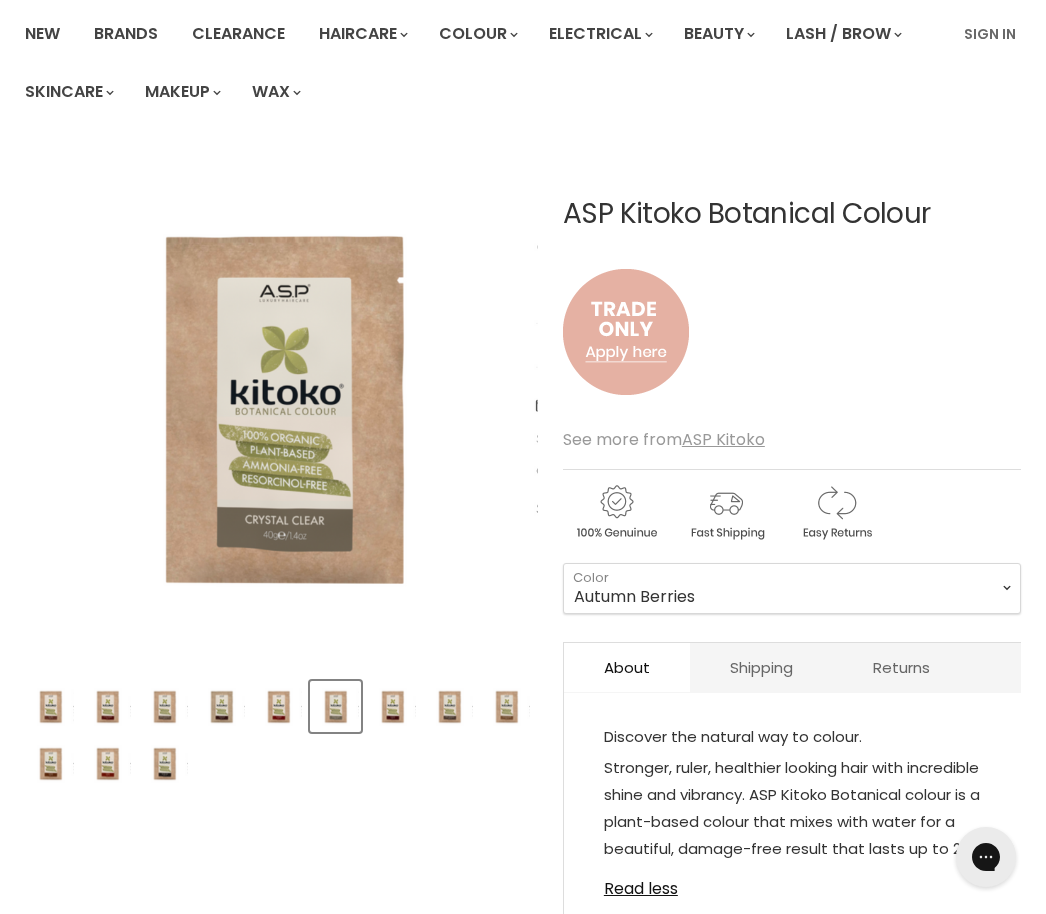 click at bounding box center [278, 706] 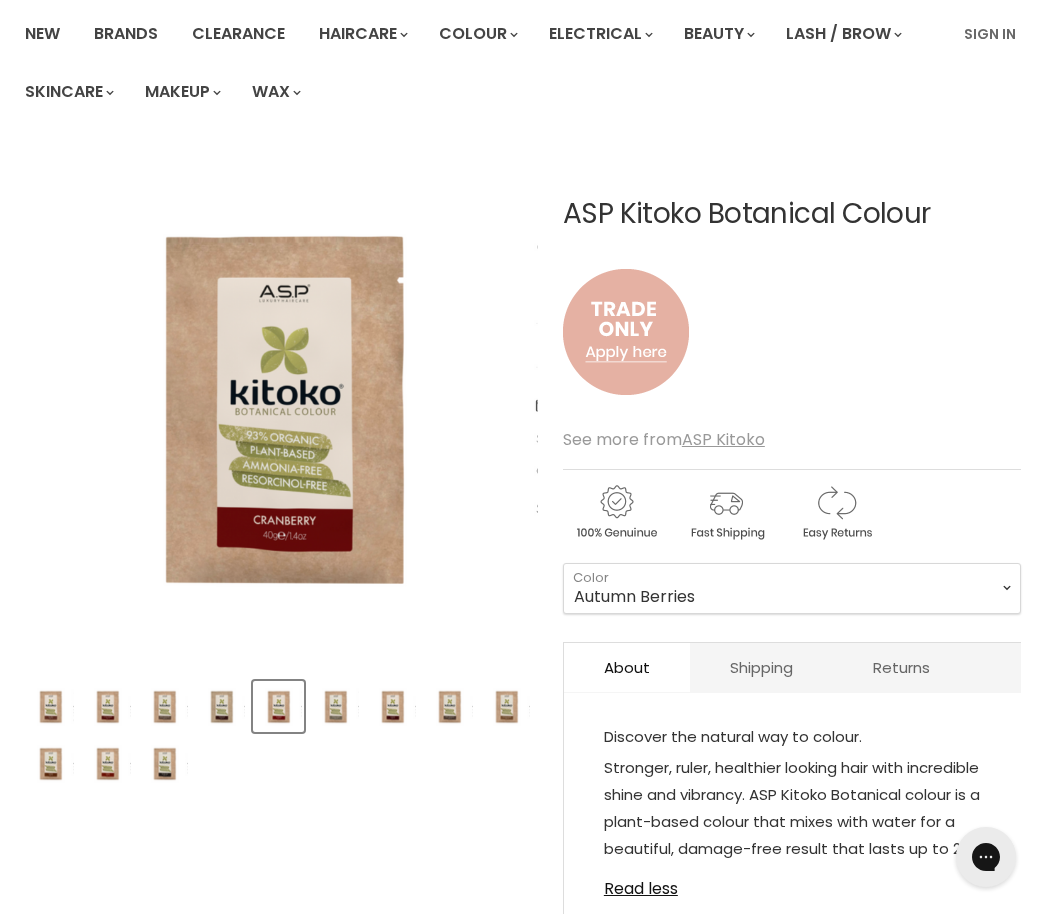 click at bounding box center (335, 706) 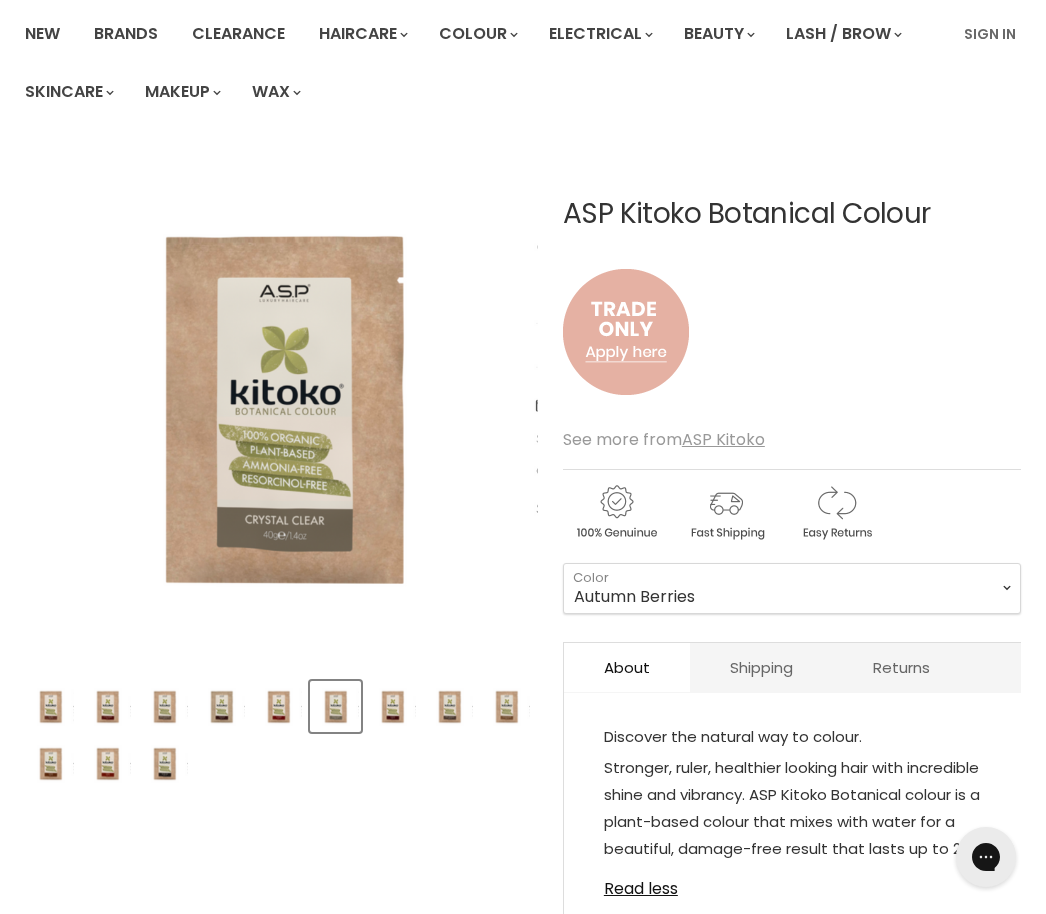 click at bounding box center [392, 706] 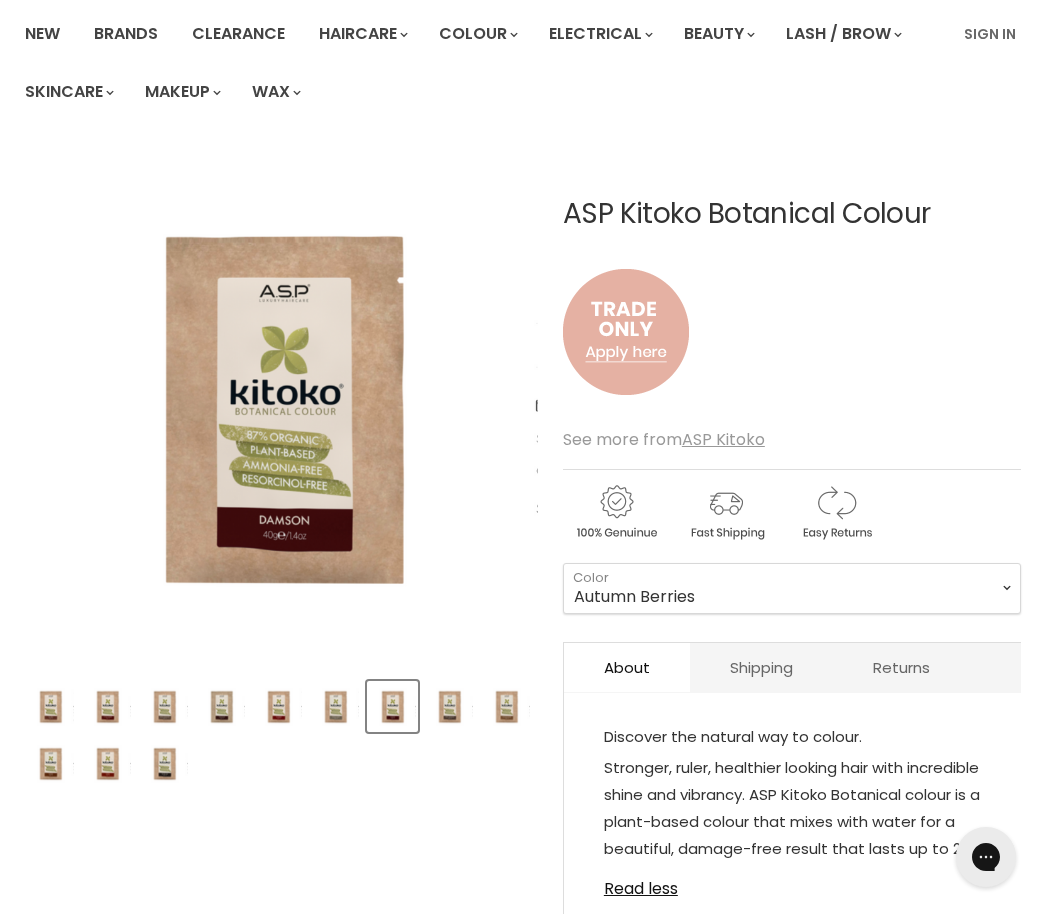 click at bounding box center [449, 706] 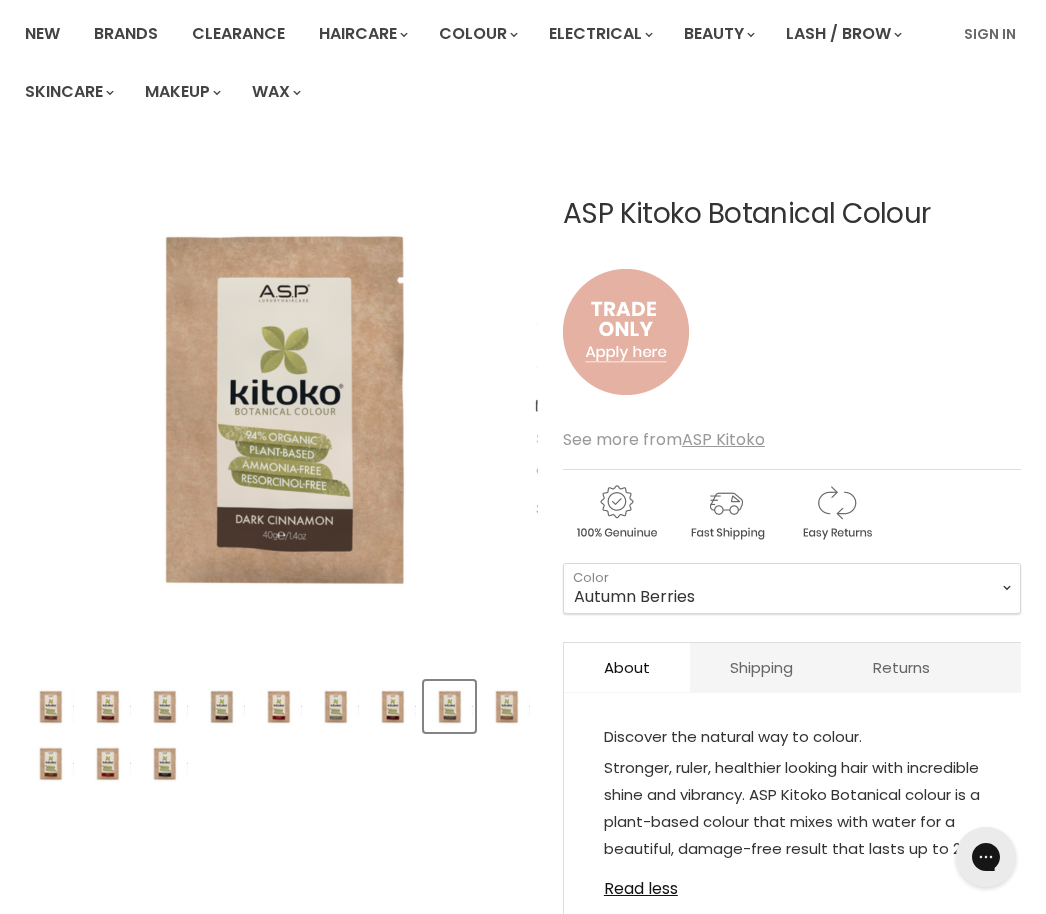 click at bounding box center [50, 706] 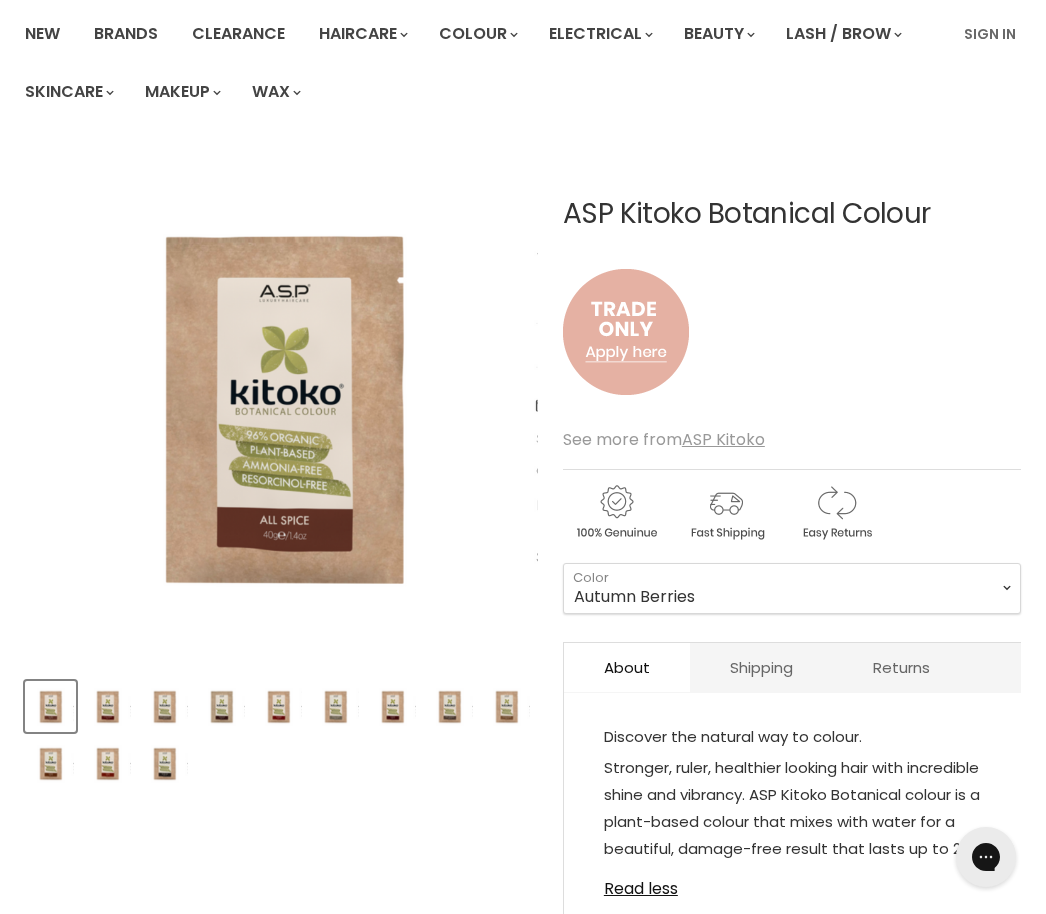 click at bounding box center [107, 706] 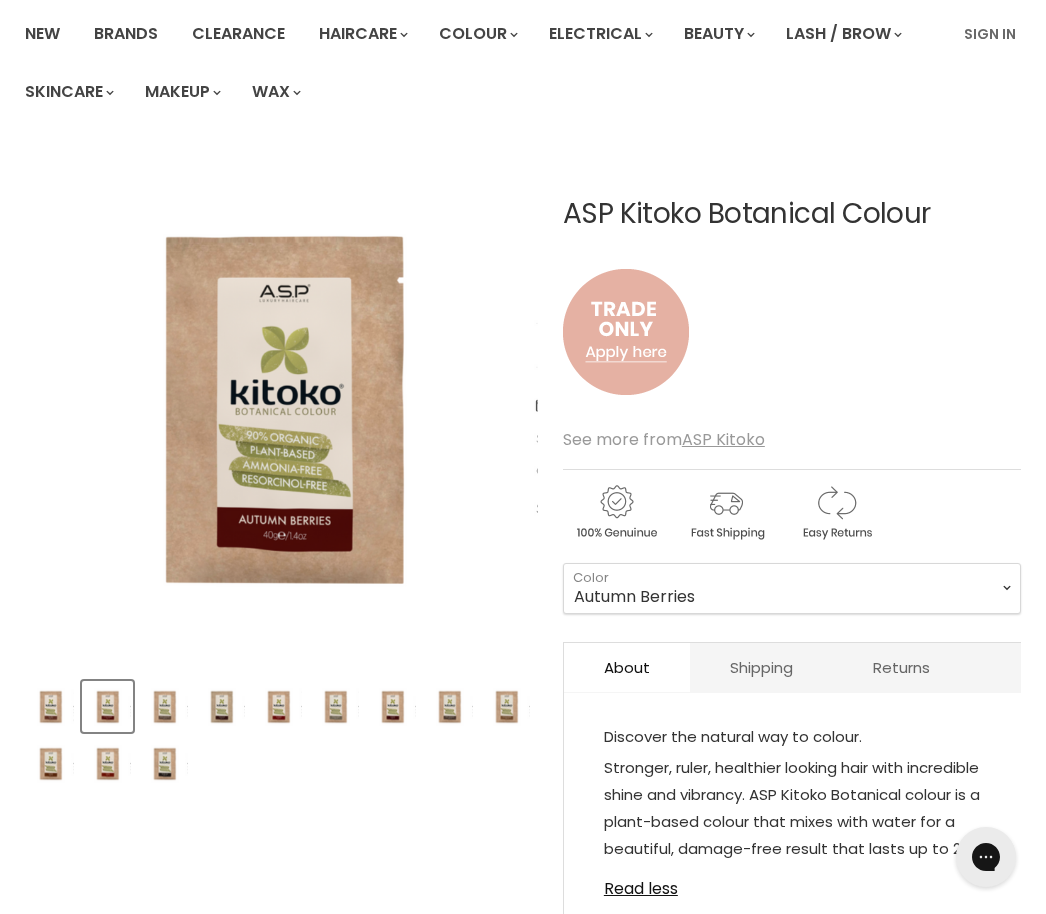 click at bounding box center (164, 706) 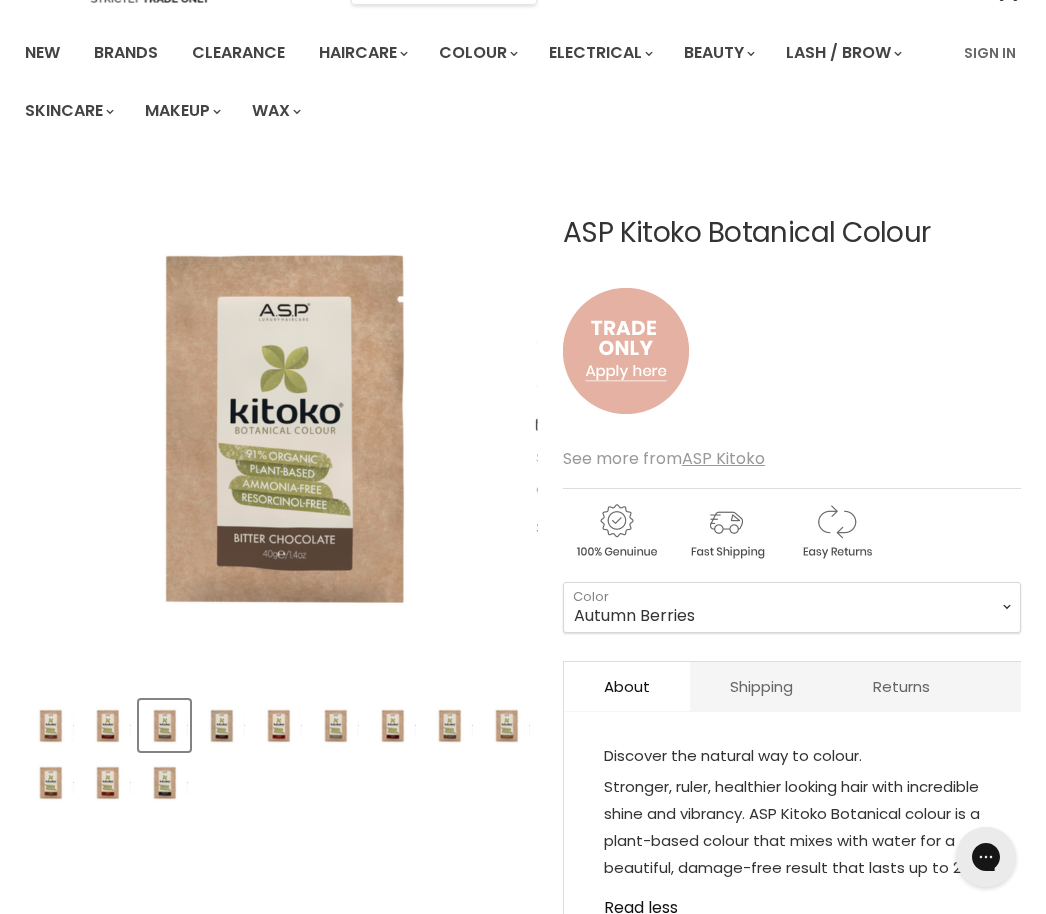 scroll, scrollTop: 129, scrollLeft: 0, axis: vertical 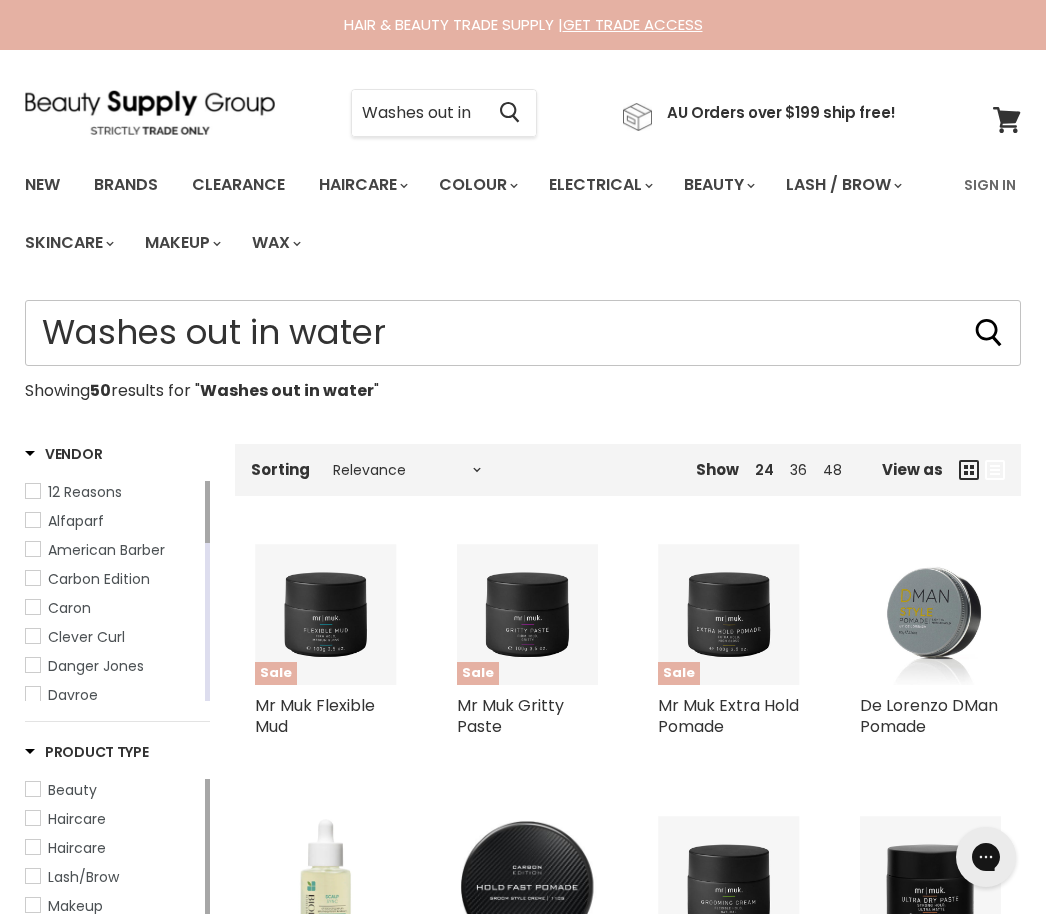 click on "Washes out in water" at bounding box center [523, 333] 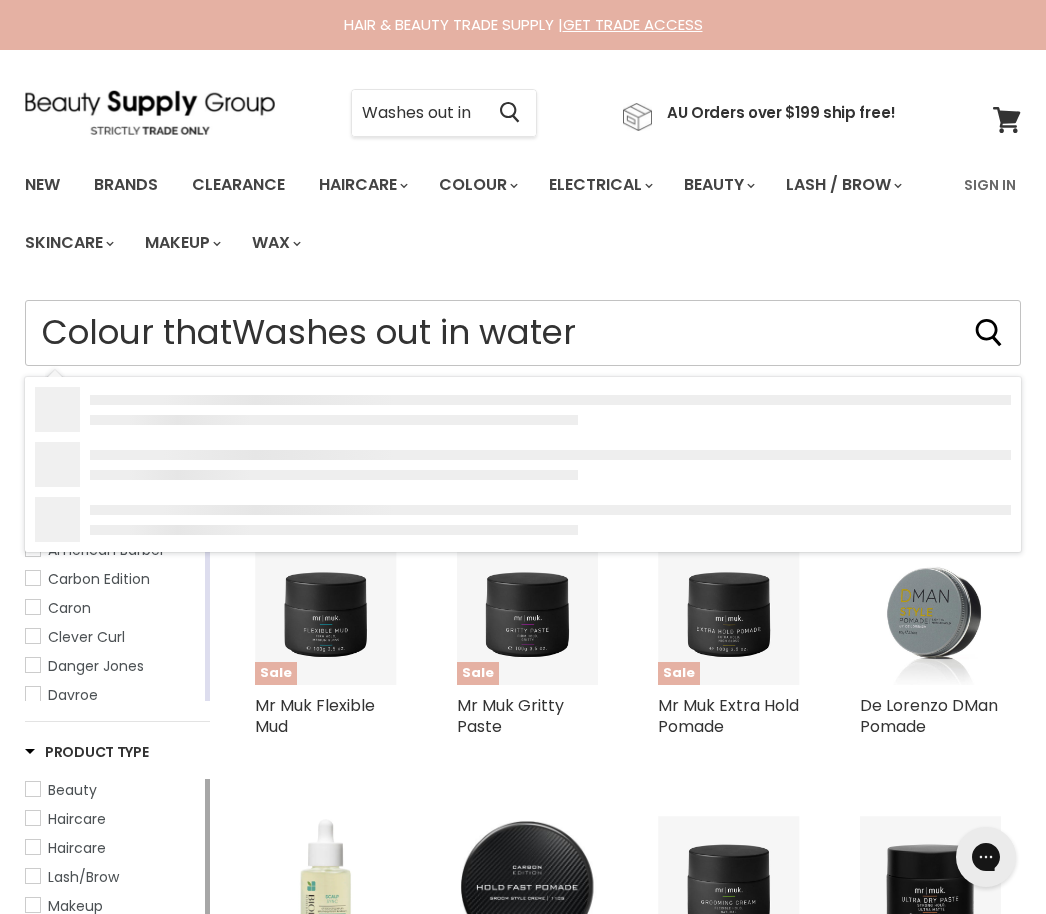 type on "Colour that Washes out in water" 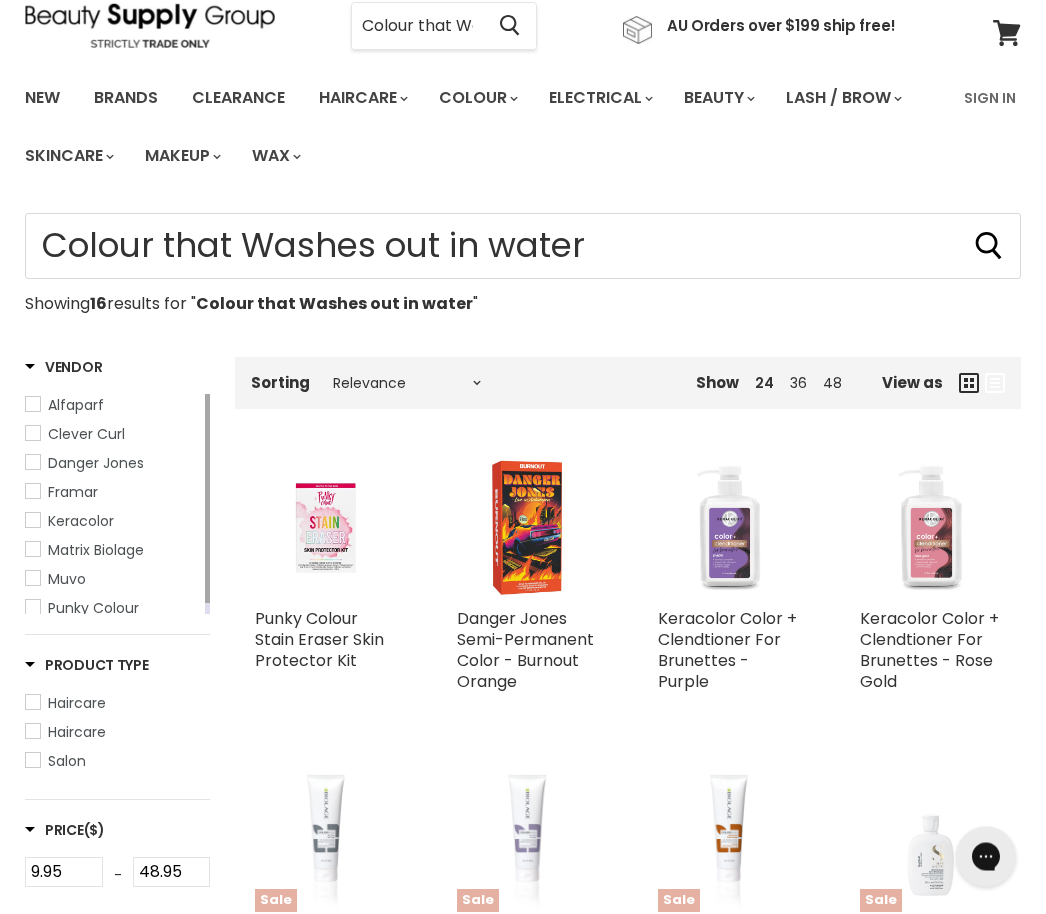 scroll, scrollTop: 0, scrollLeft: 0, axis: both 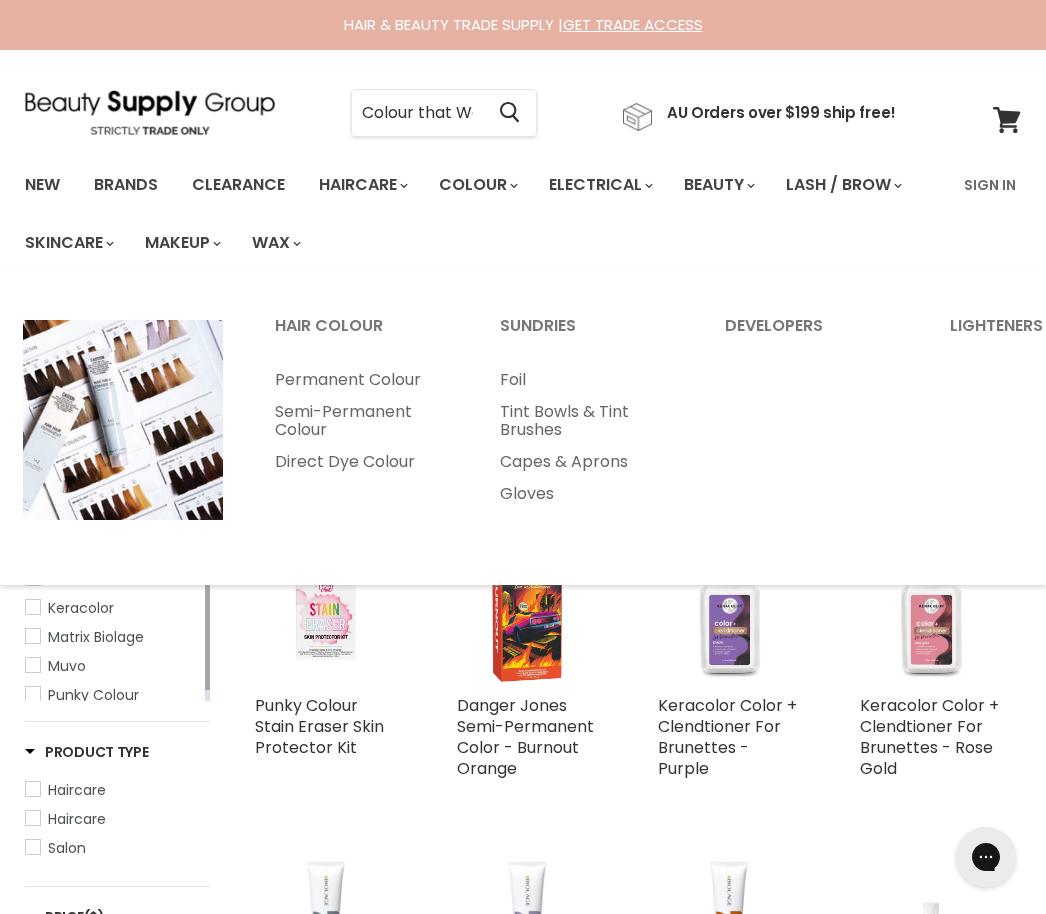 click on "Direct Dye Colour" at bounding box center (360, 462) 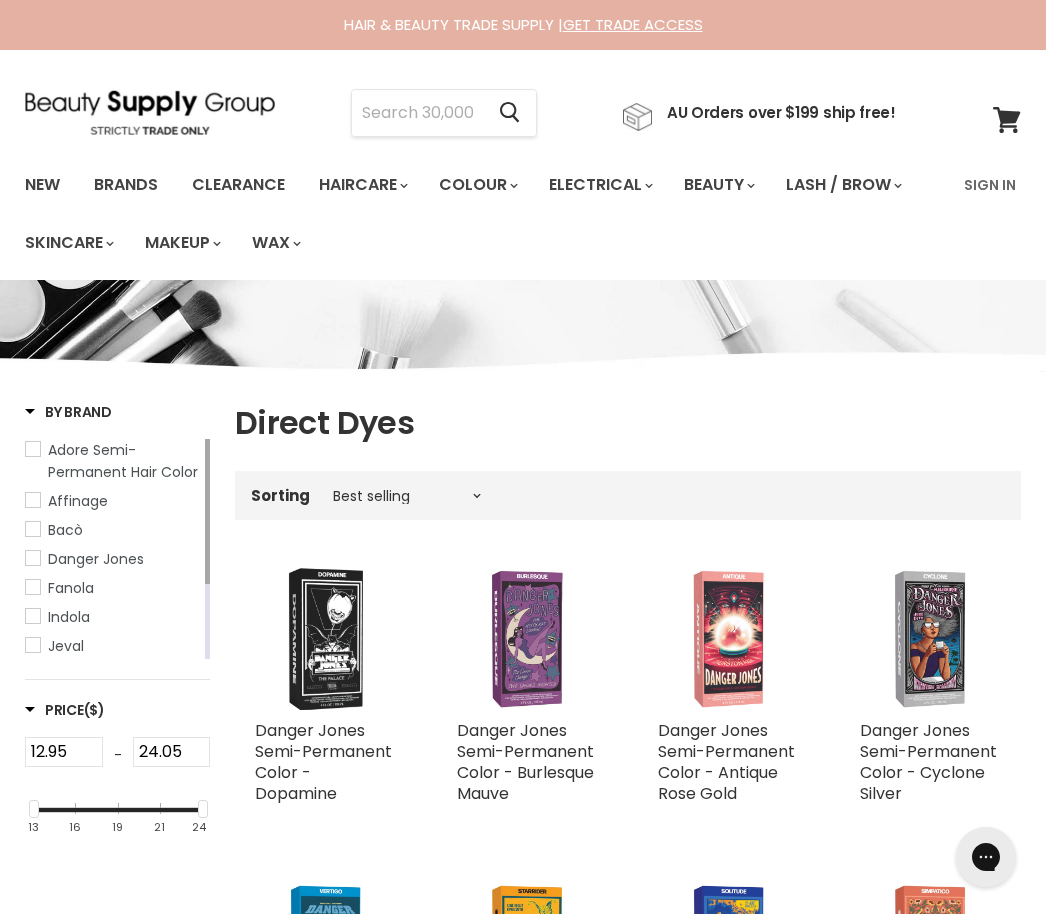 scroll, scrollTop: 0, scrollLeft: 0, axis: both 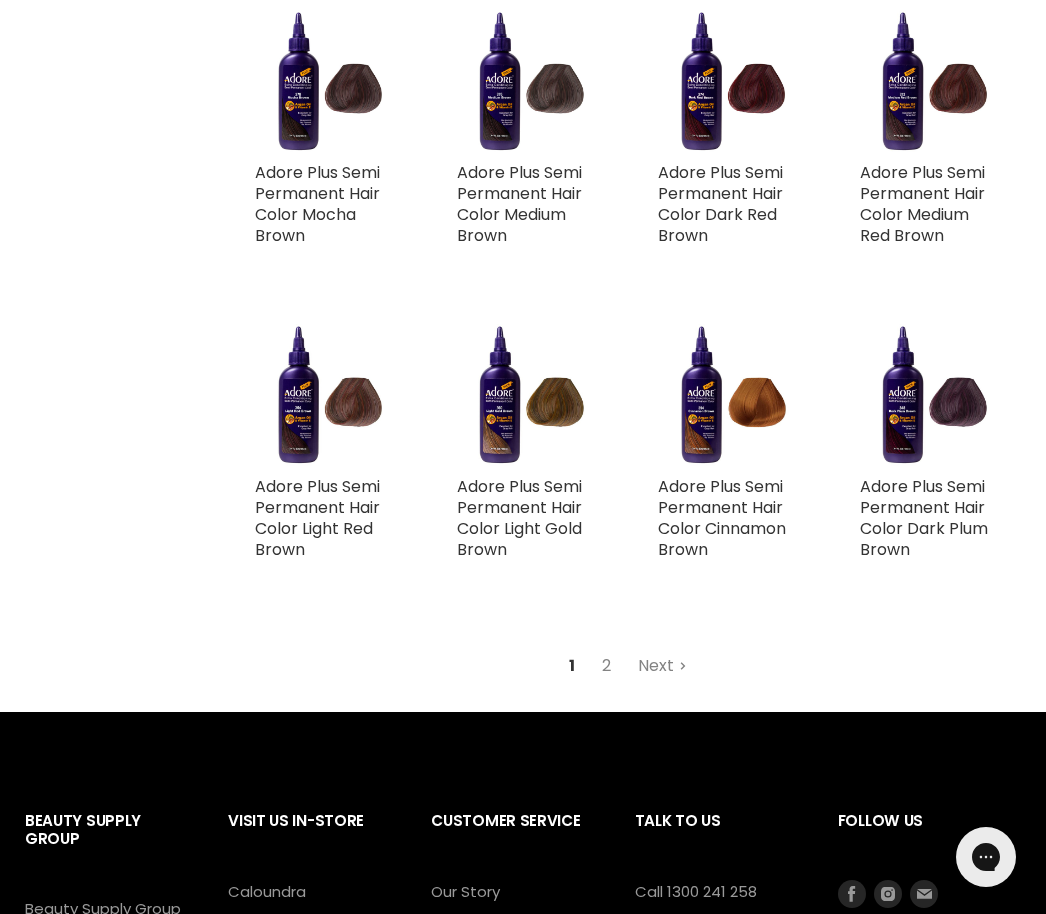 click on "Next" at bounding box center (662, 666) 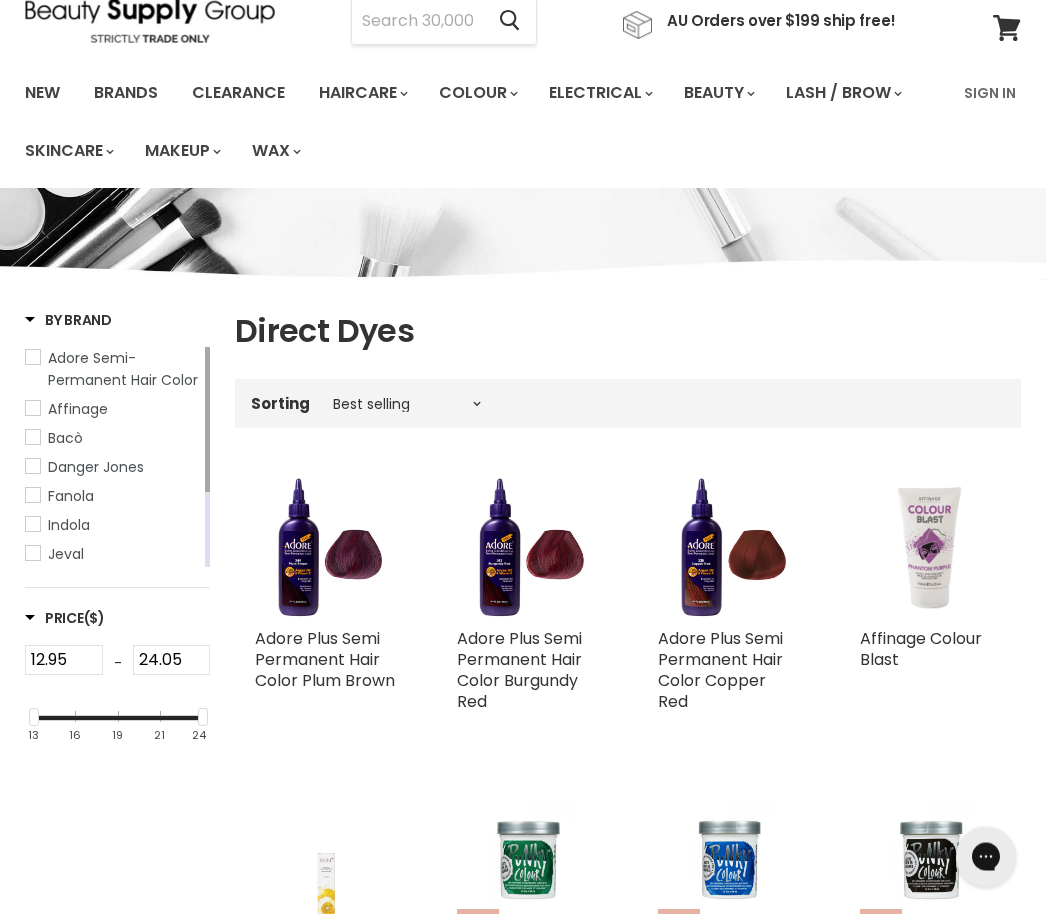 scroll, scrollTop: 0, scrollLeft: 0, axis: both 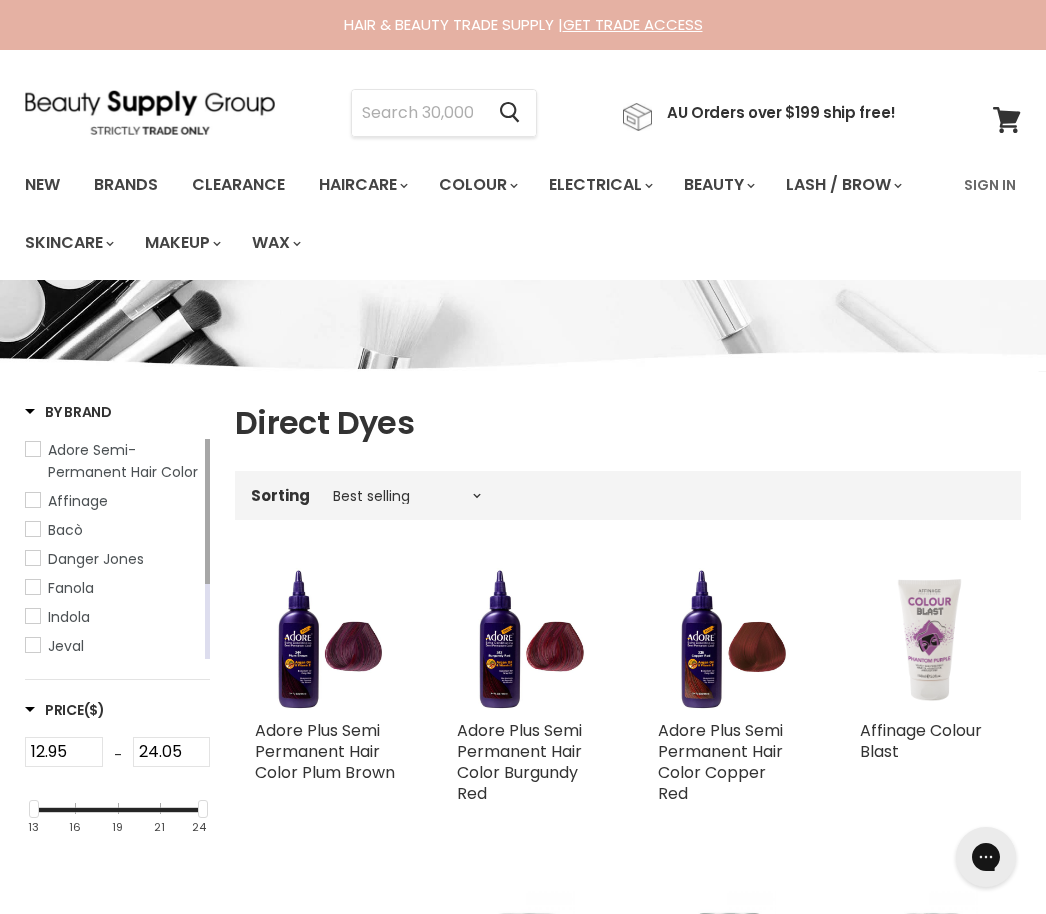 click at bounding box center [417, 113] 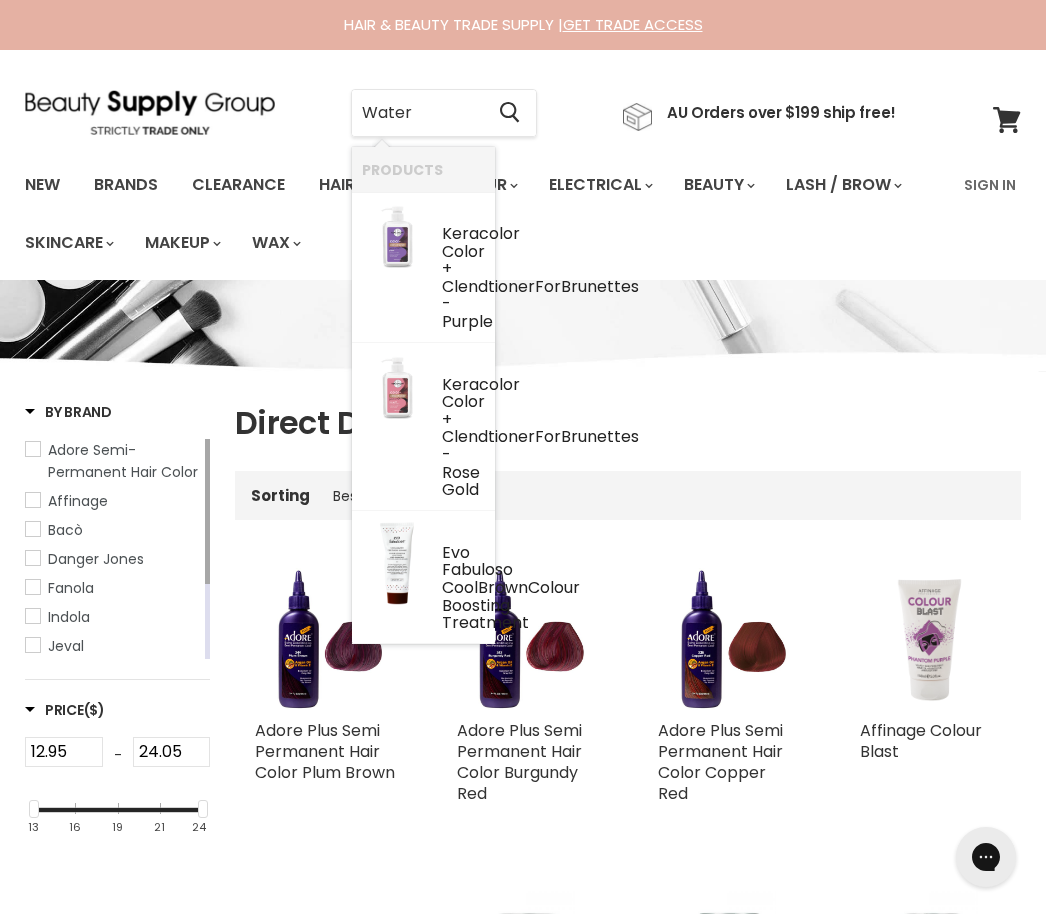 type on "Water" 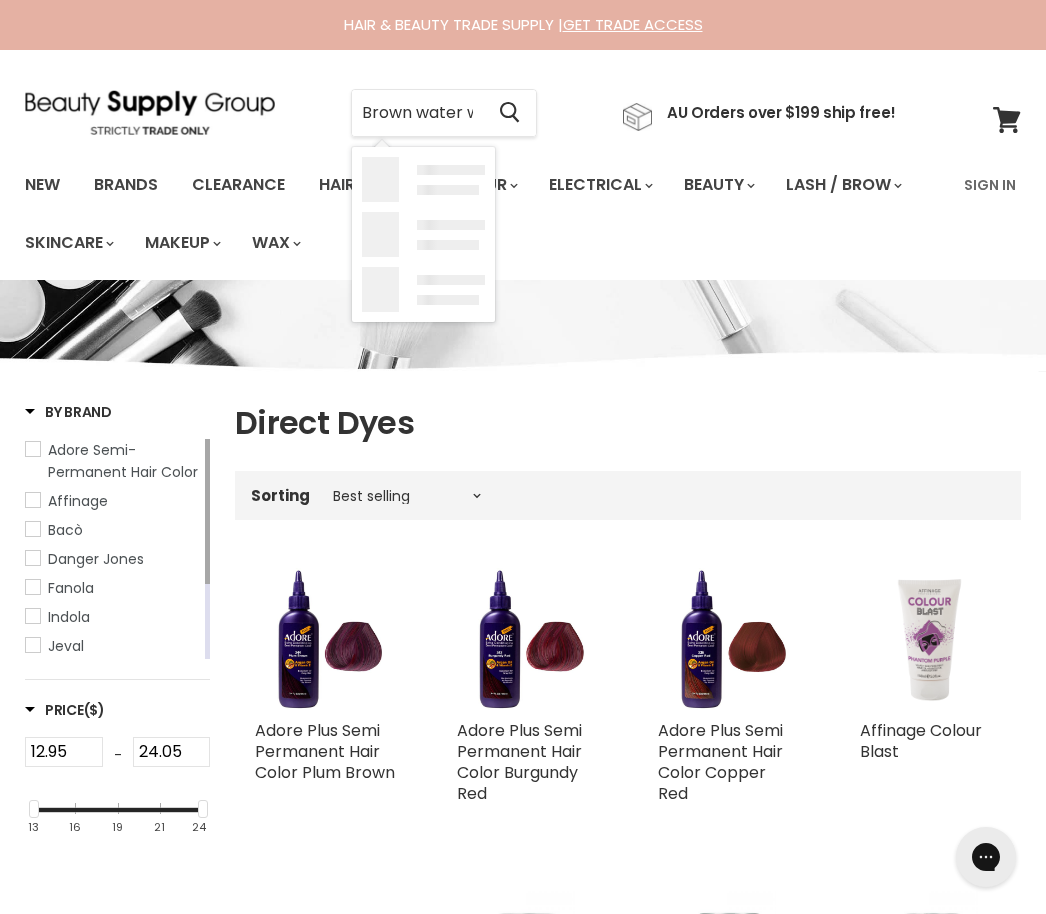 type on "Brown water wash for grey hair" 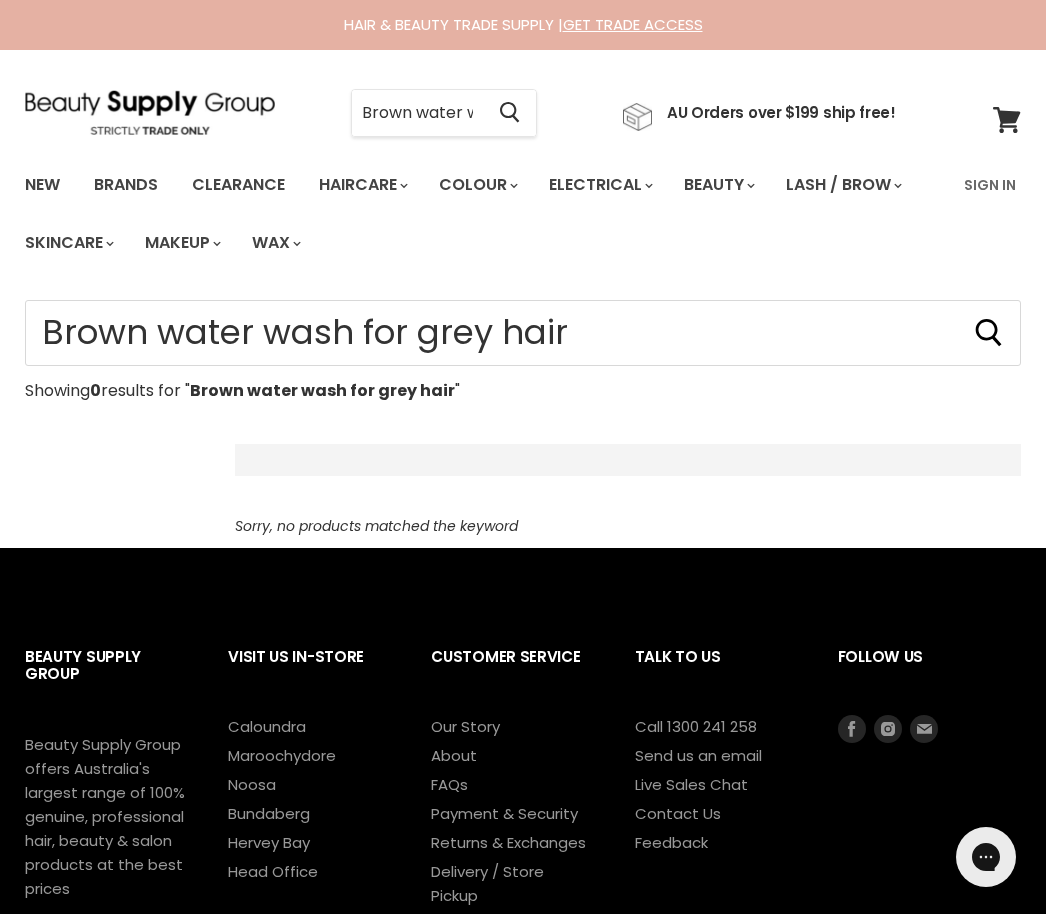 scroll, scrollTop: 0, scrollLeft: 0, axis: both 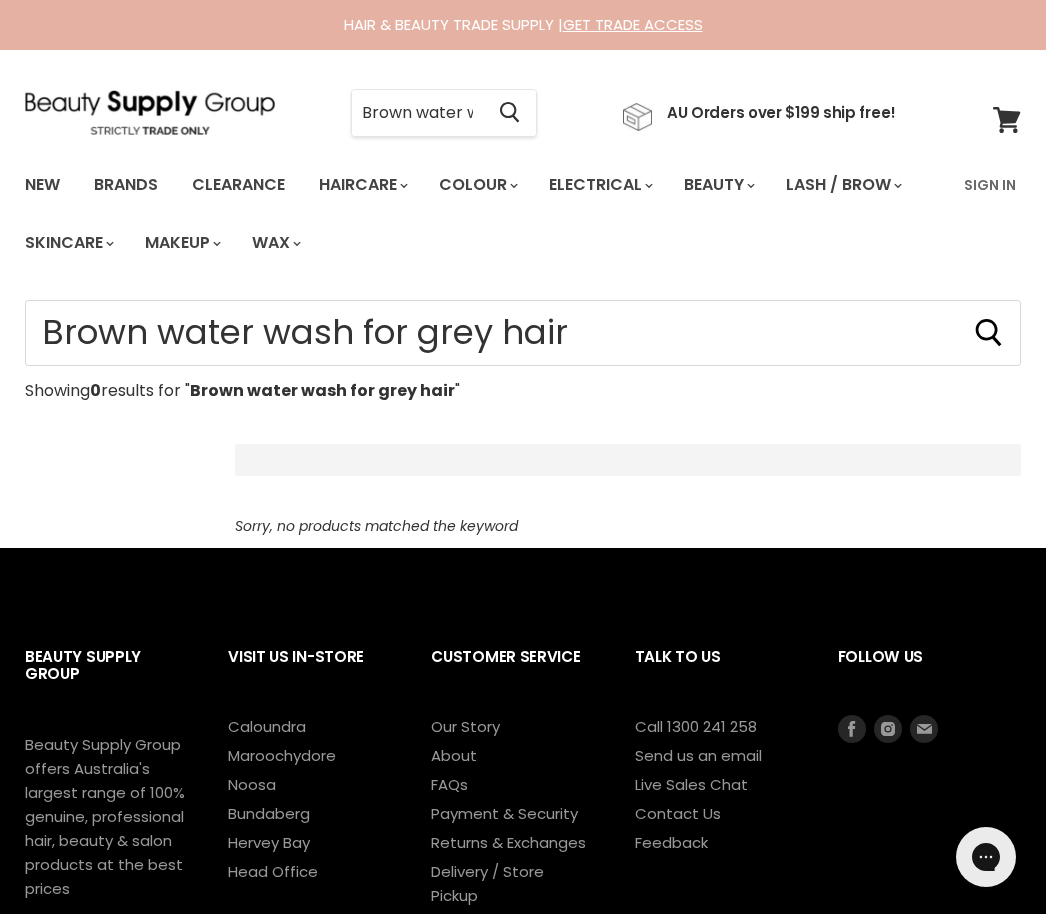 click at bounding box center (509, 113) 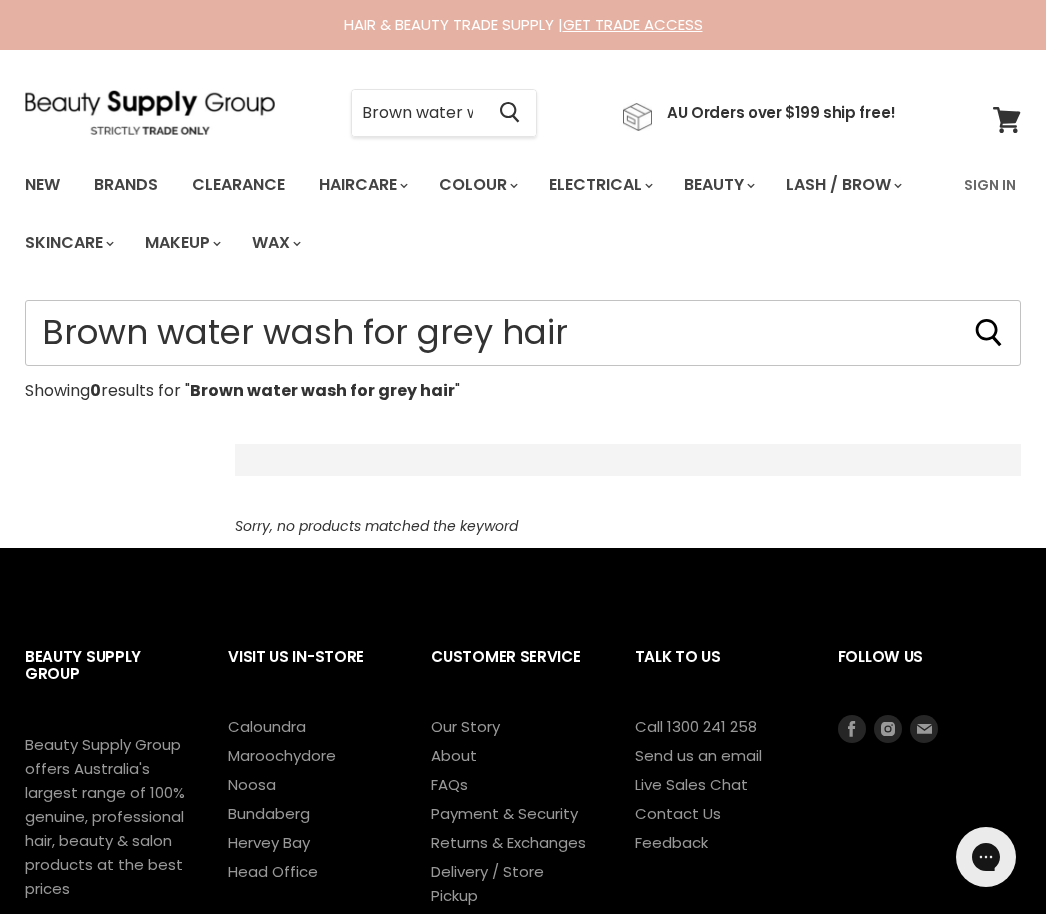 click on "Brown water wash for grey hair" at bounding box center [523, 333] 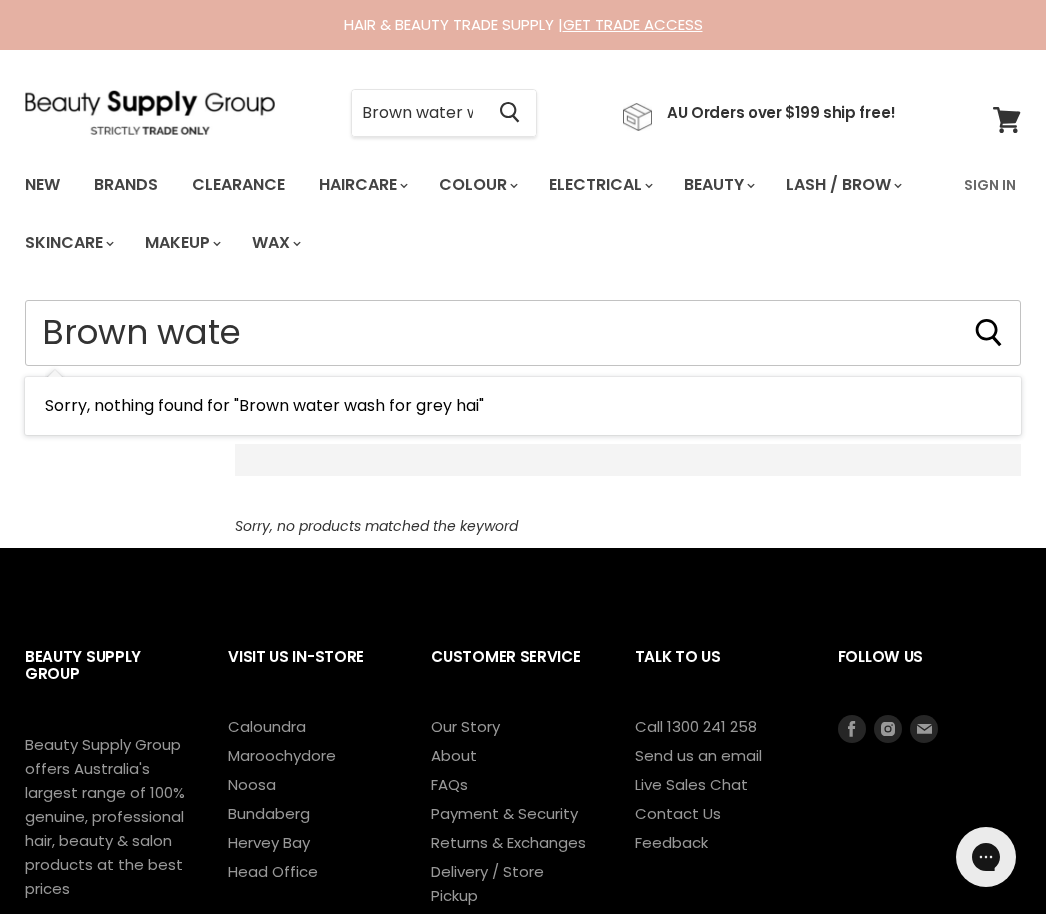 type on "Brown wat" 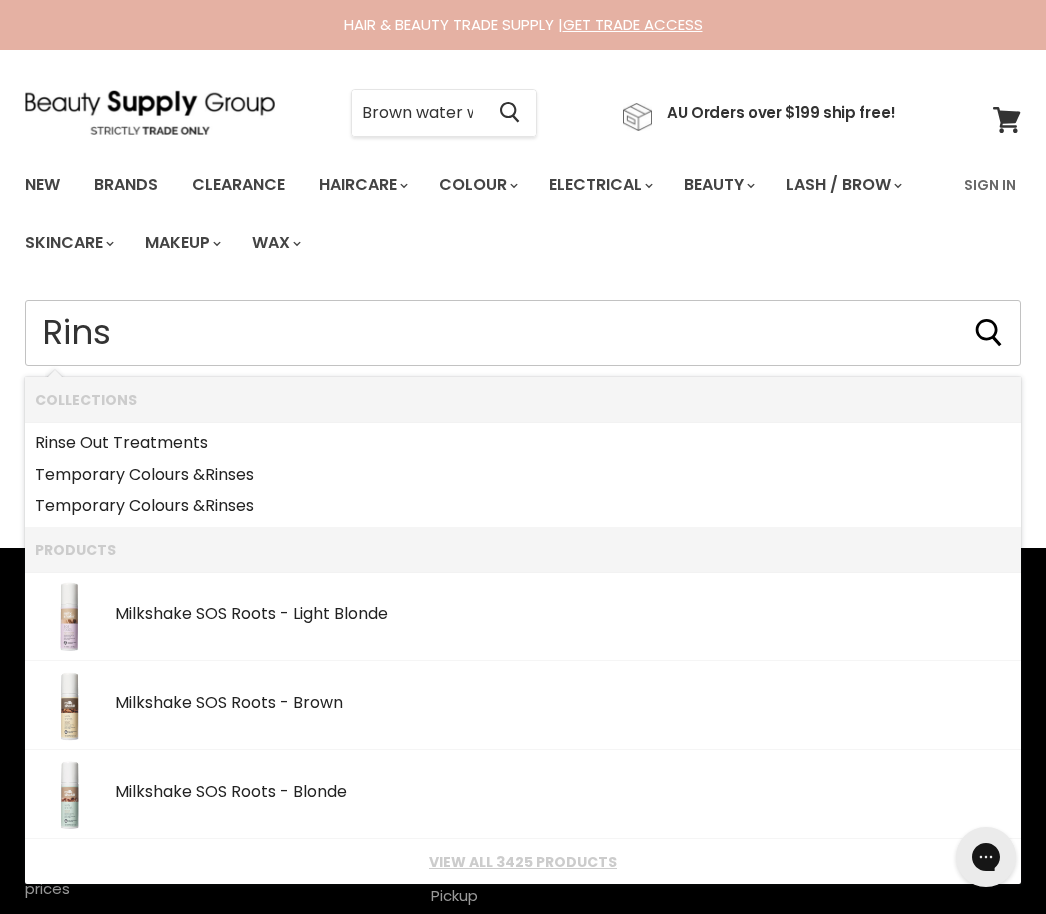 type on "Rinse" 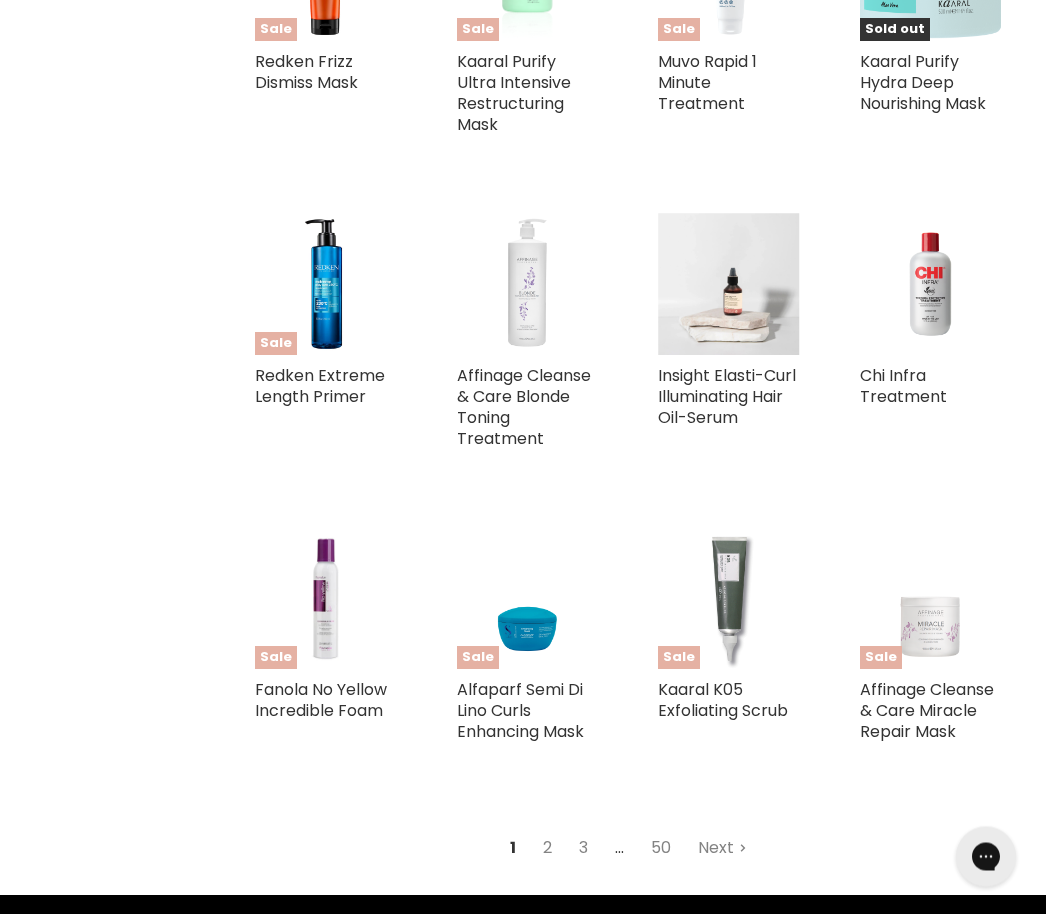 scroll, scrollTop: 1649, scrollLeft: 0, axis: vertical 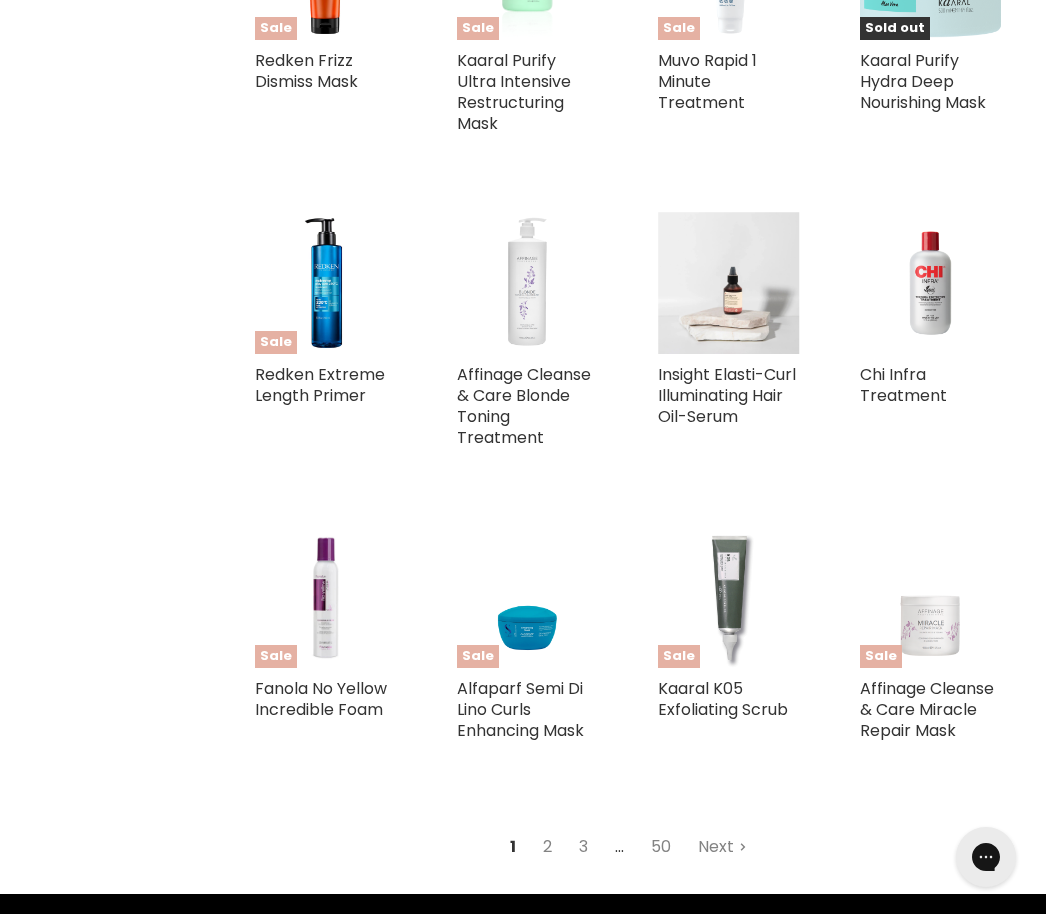 click on "2" at bounding box center [547, 847] 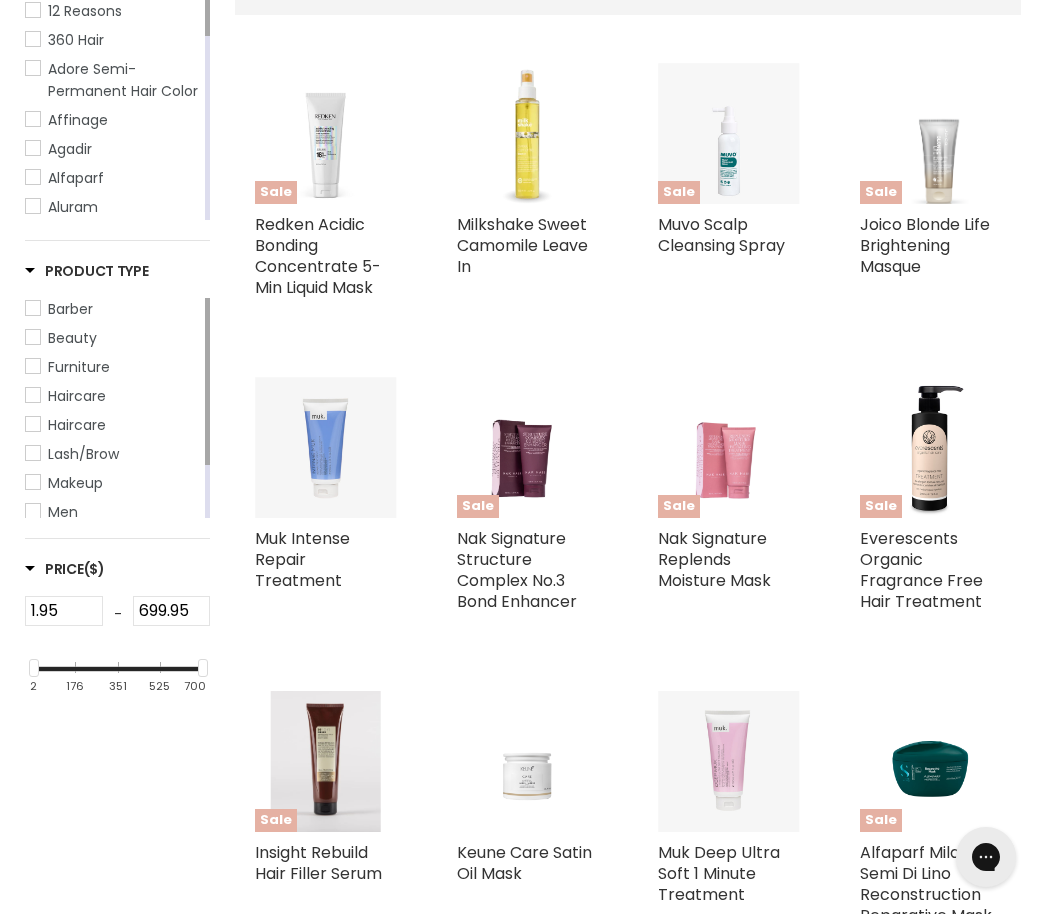 scroll, scrollTop: 473, scrollLeft: 0, axis: vertical 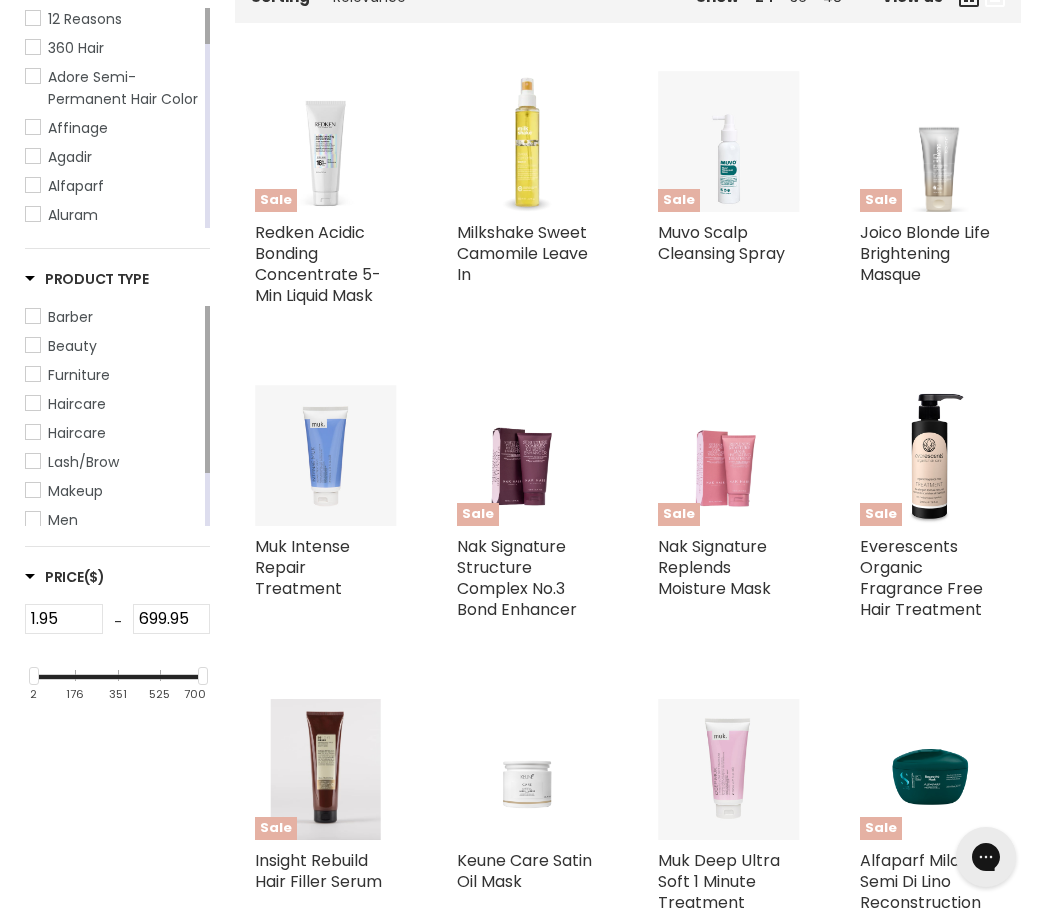click on "Muk Deep Ultra Soft 1 Minute Treatment" at bounding box center (719, 881) 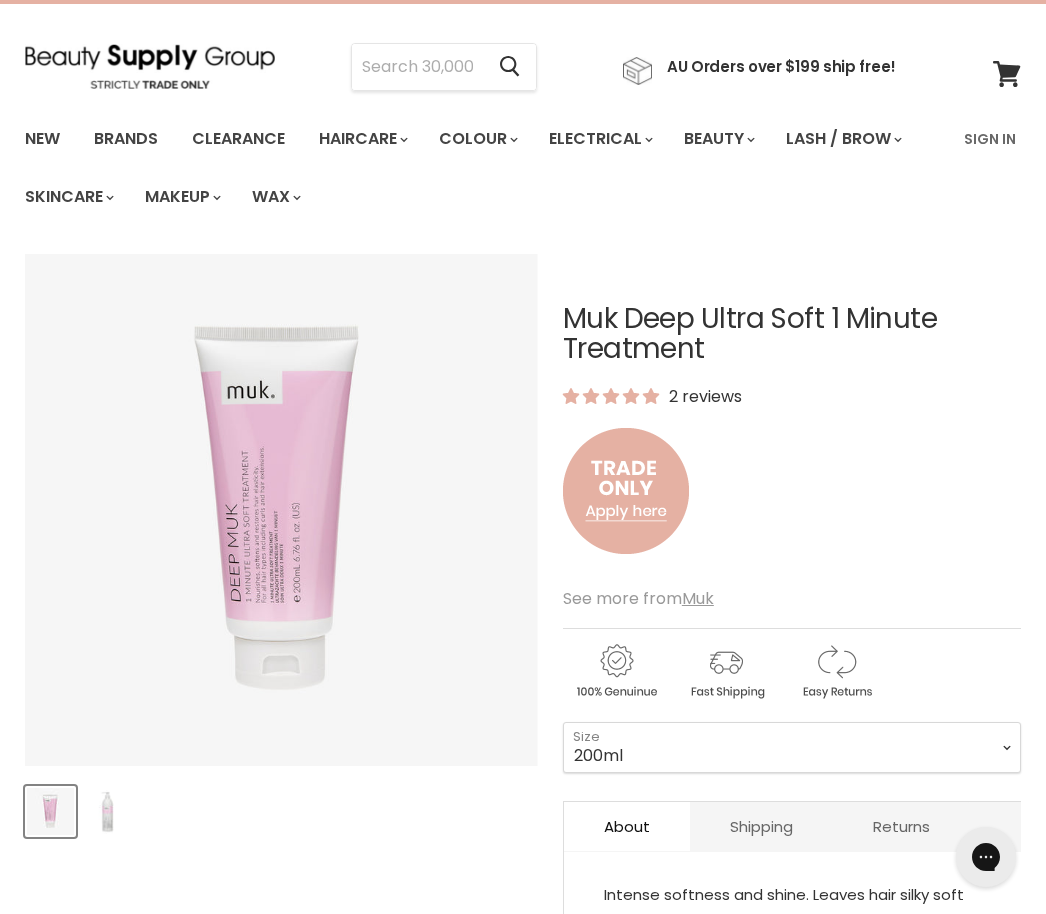 scroll, scrollTop: 0, scrollLeft: 0, axis: both 